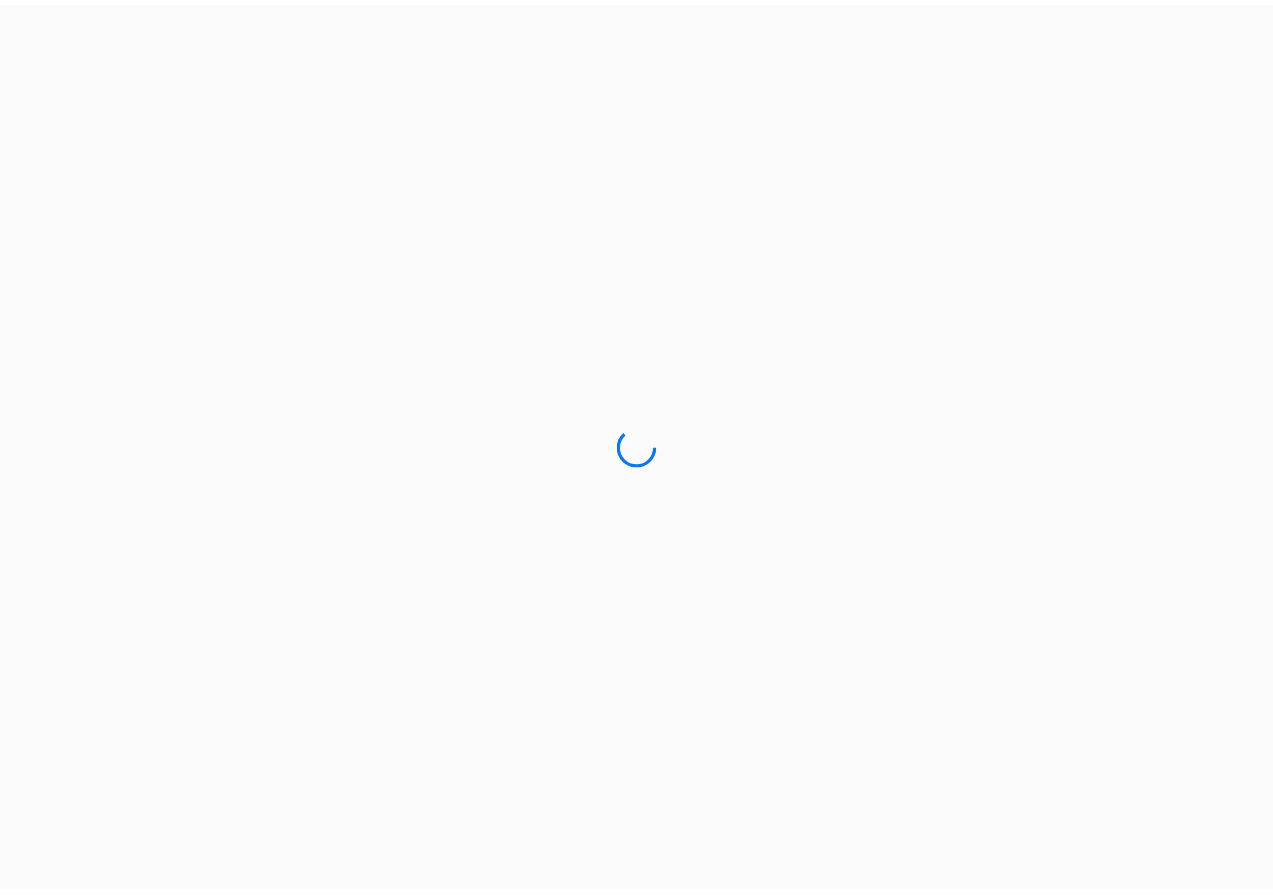 scroll, scrollTop: 0, scrollLeft: 0, axis: both 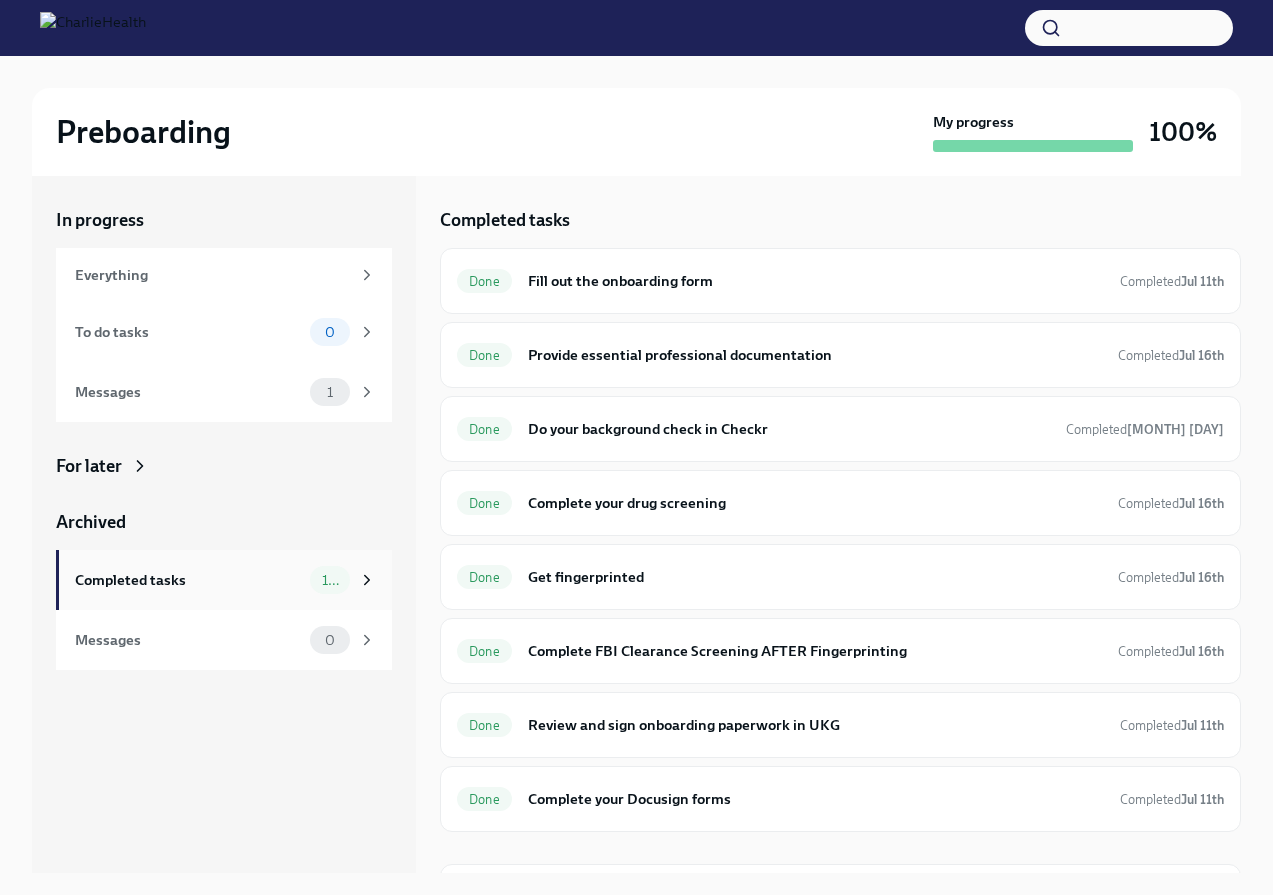 click on "Completed tasks" at bounding box center [188, 580] 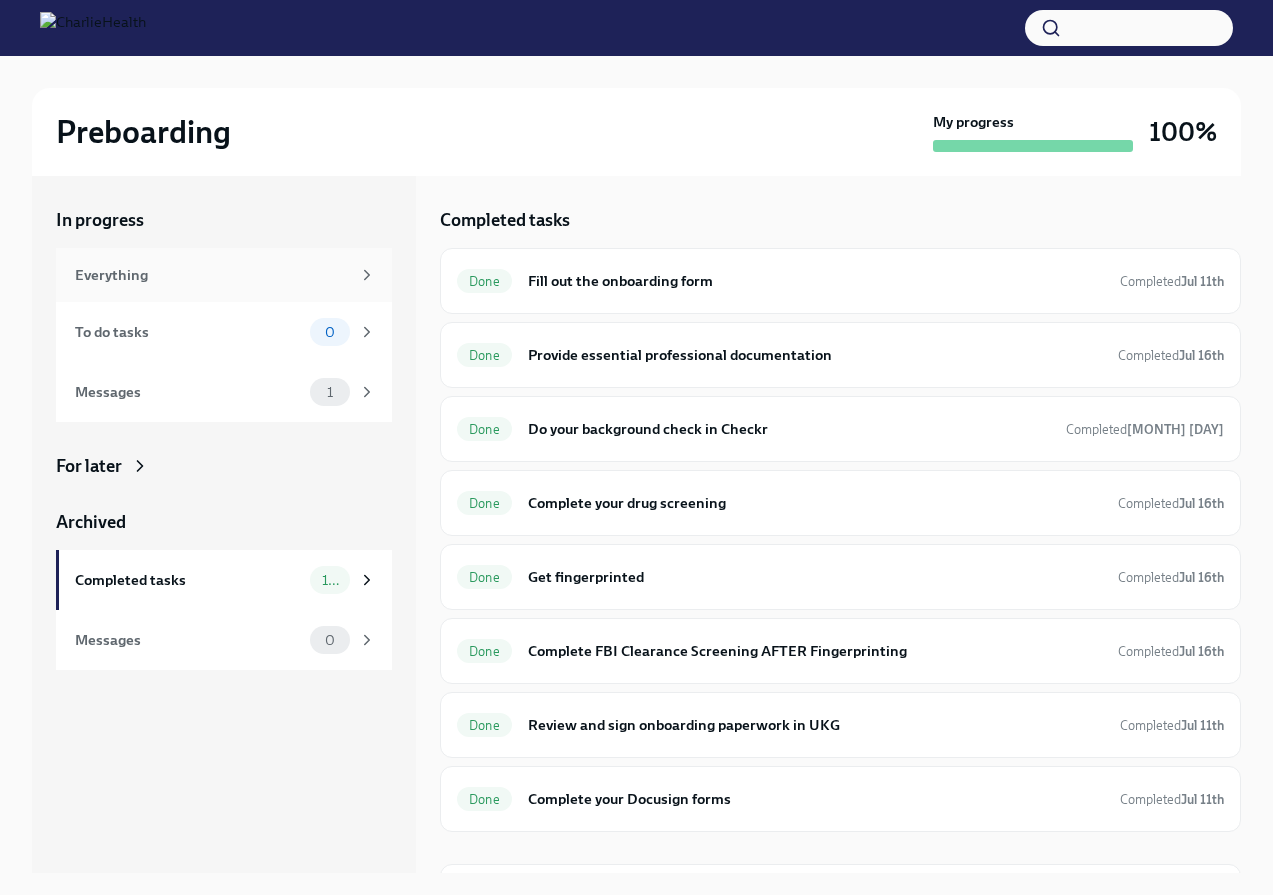 click on "Everything" at bounding box center [212, 275] 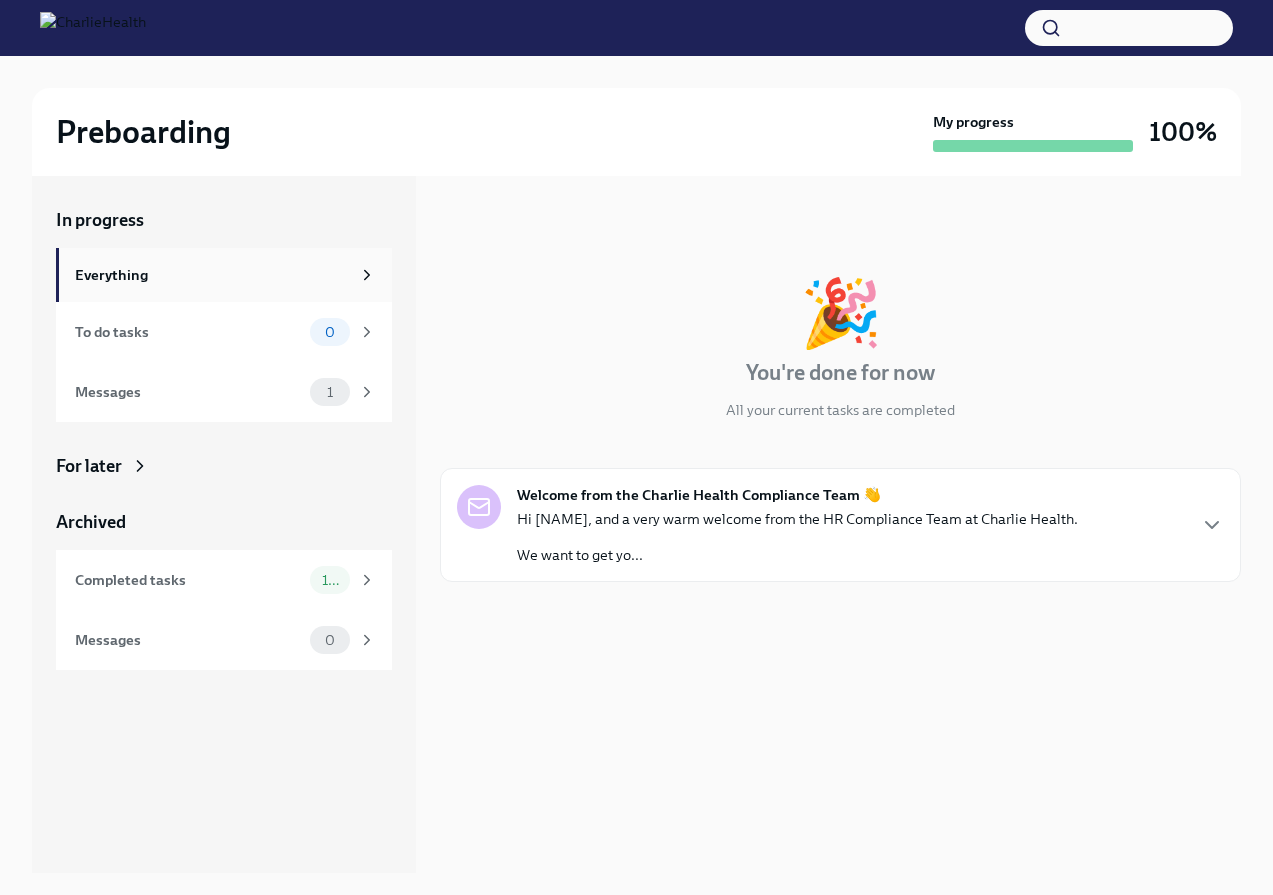 click on "Everything" at bounding box center (212, 275) 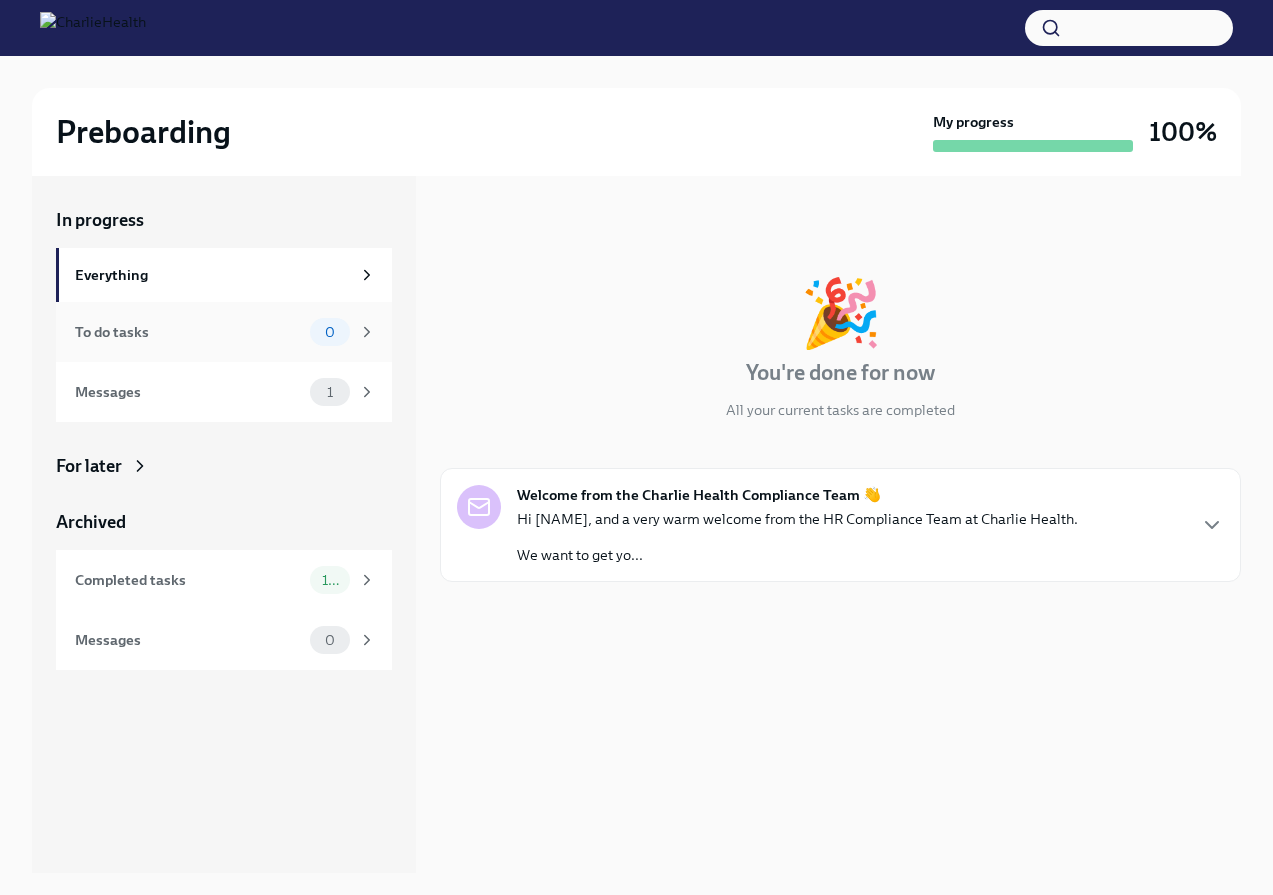 click on "To do tasks" at bounding box center [188, 332] 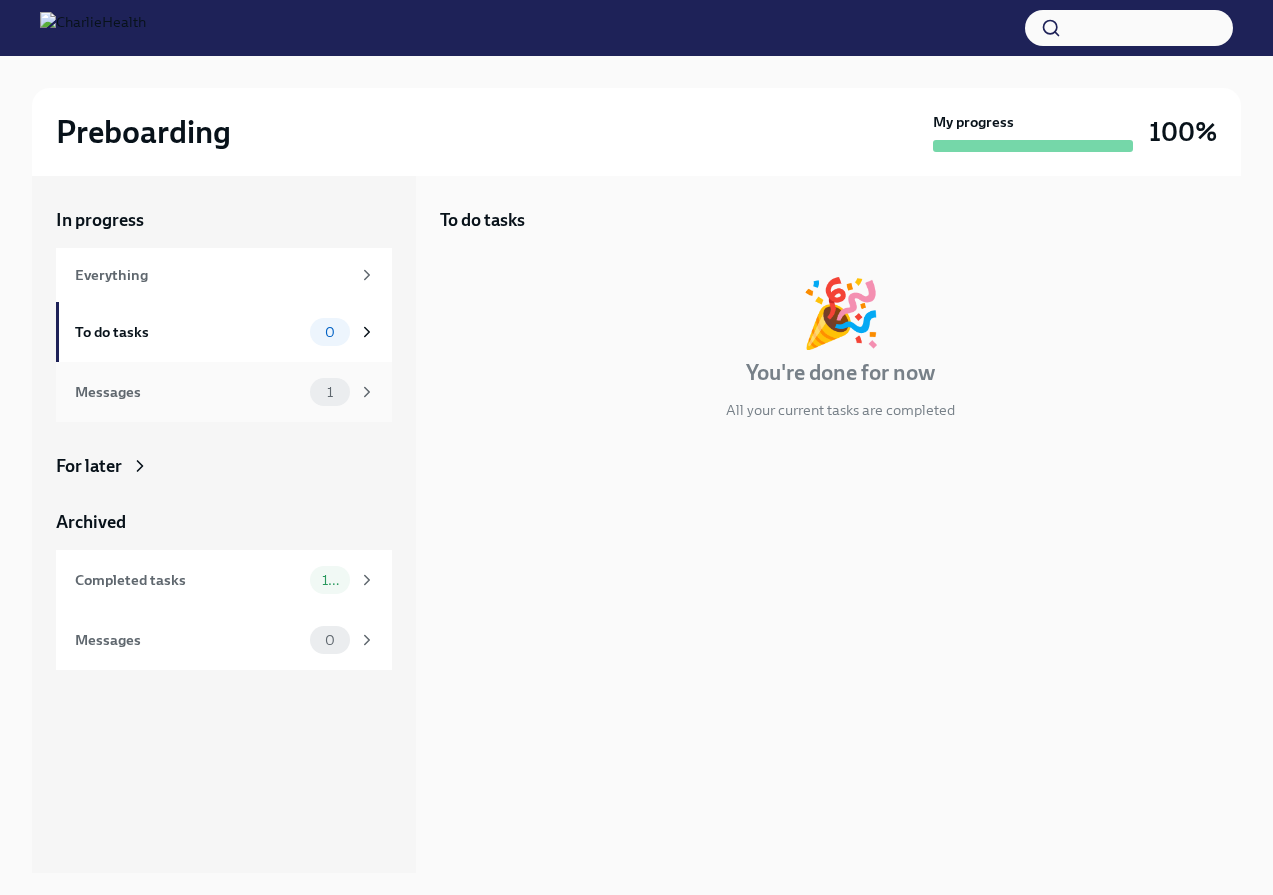 click on "Messages" at bounding box center [188, 392] 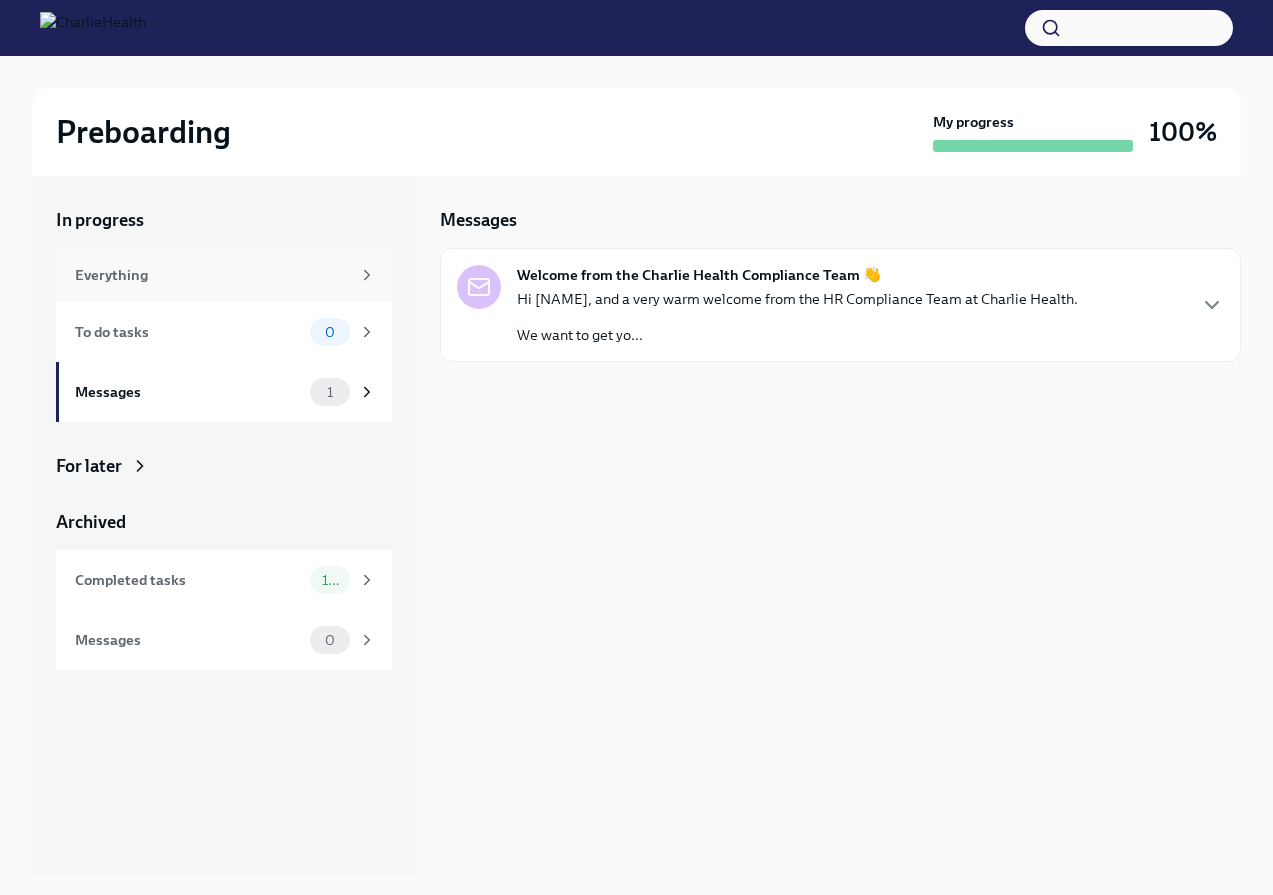 click on "Everything" at bounding box center (212, 275) 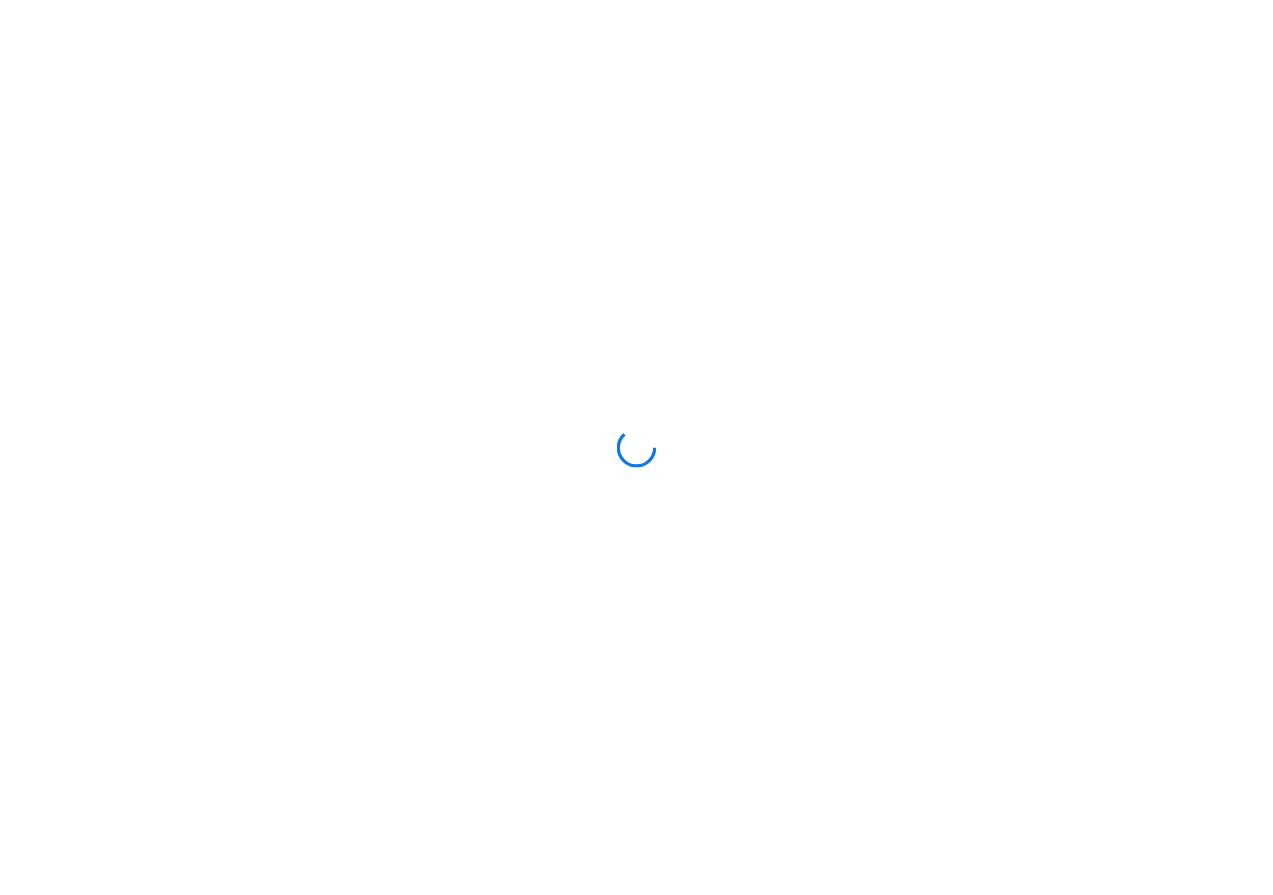 scroll, scrollTop: 0, scrollLeft: 0, axis: both 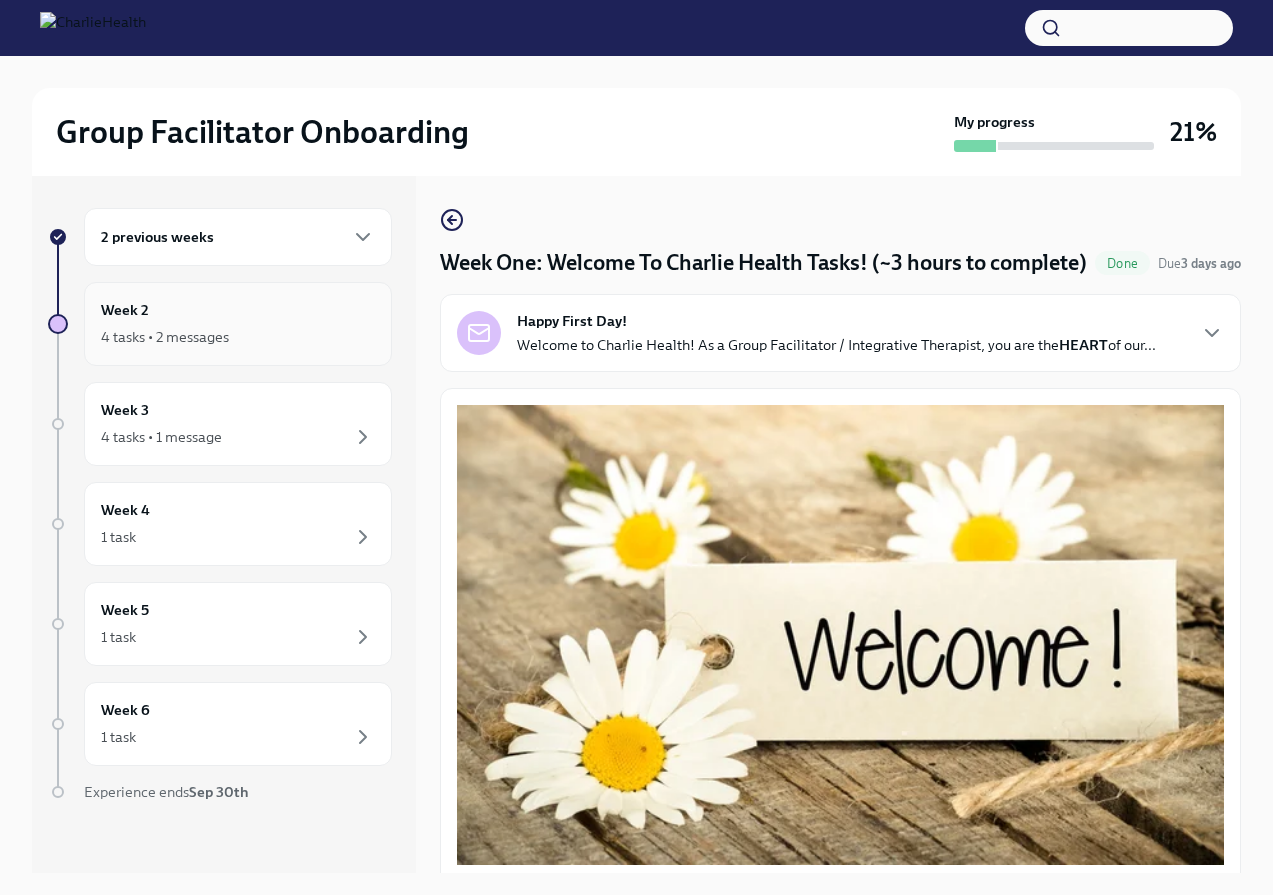 click on "4 tasks • 2 messages" at bounding box center [165, 337] 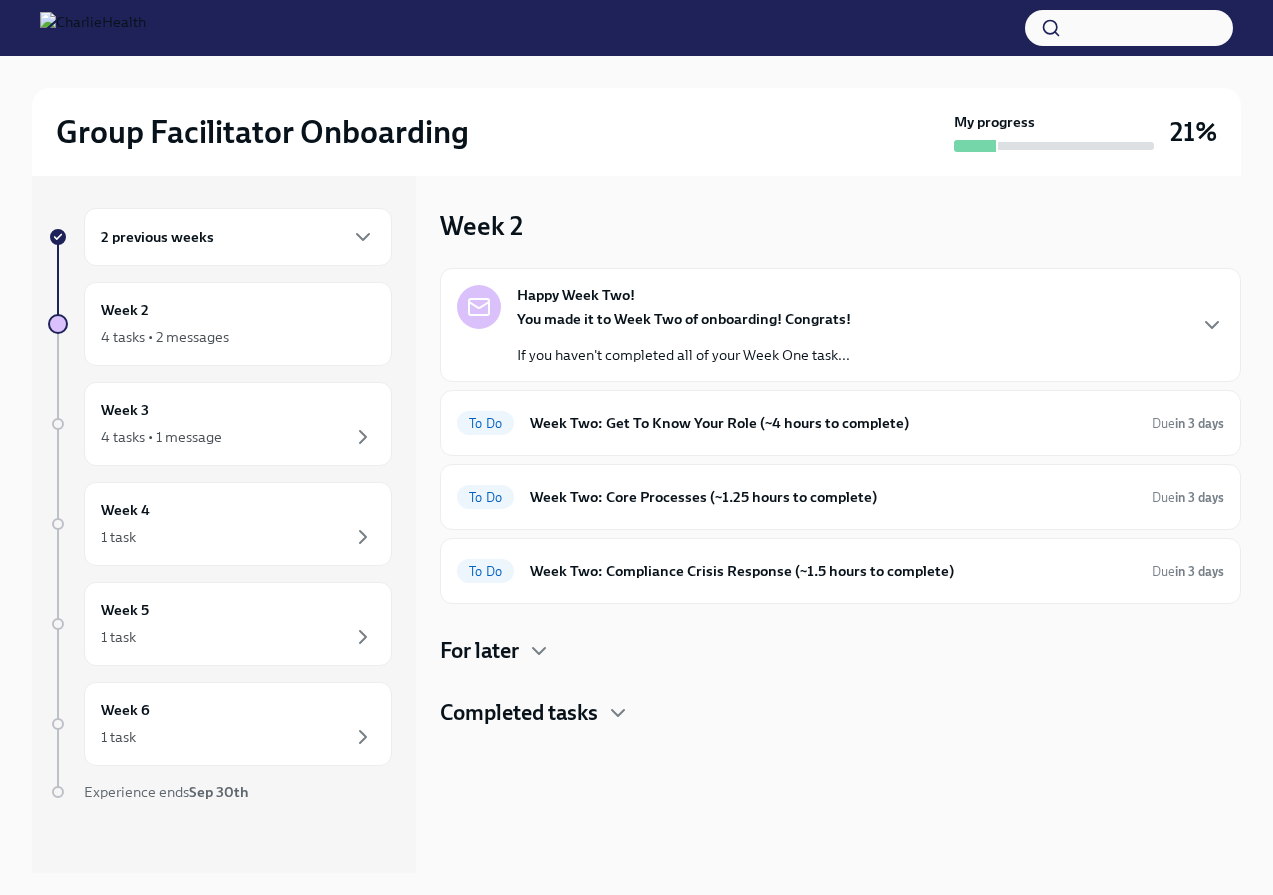 click on "If you haven't completed all of your Week One task..." at bounding box center (684, 355) 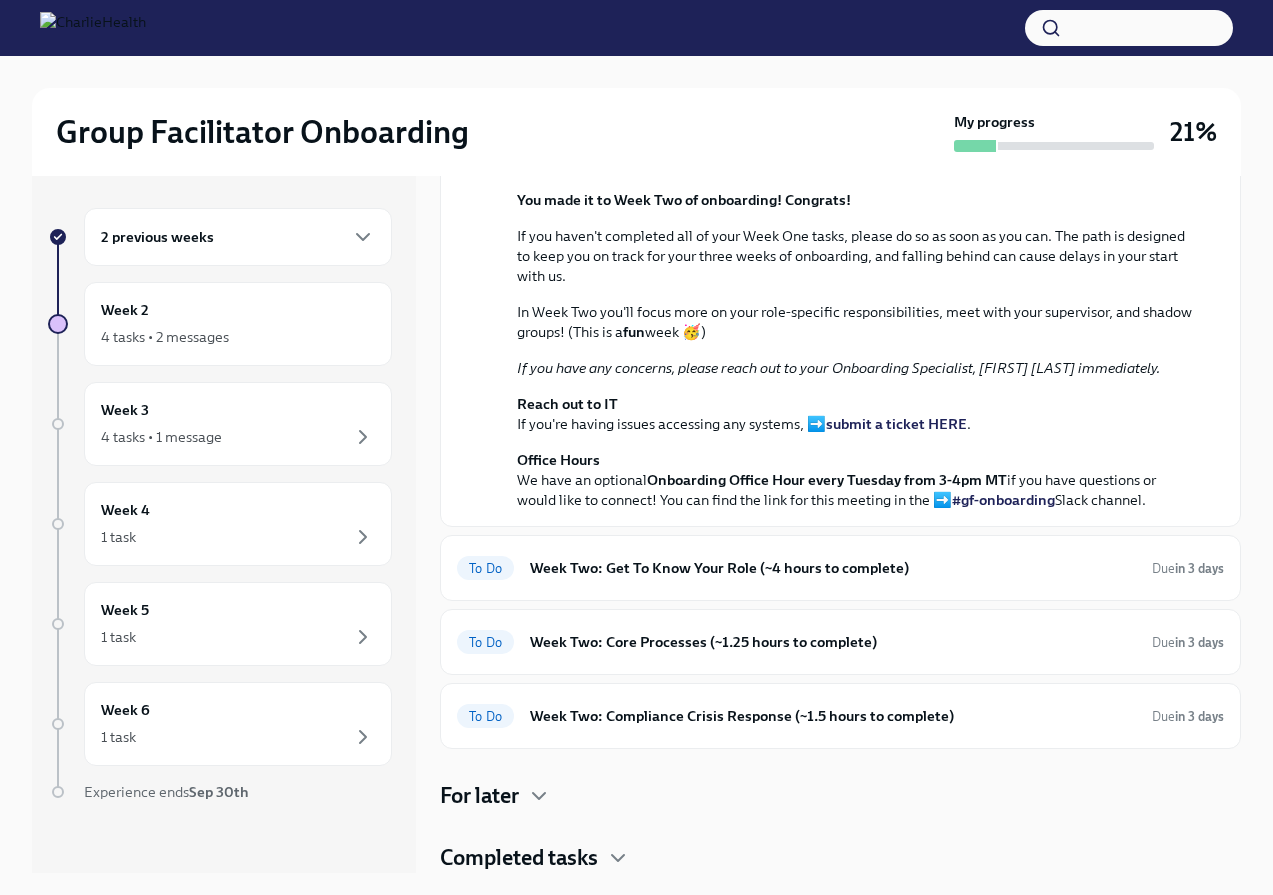 scroll, scrollTop: 564, scrollLeft: 0, axis: vertical 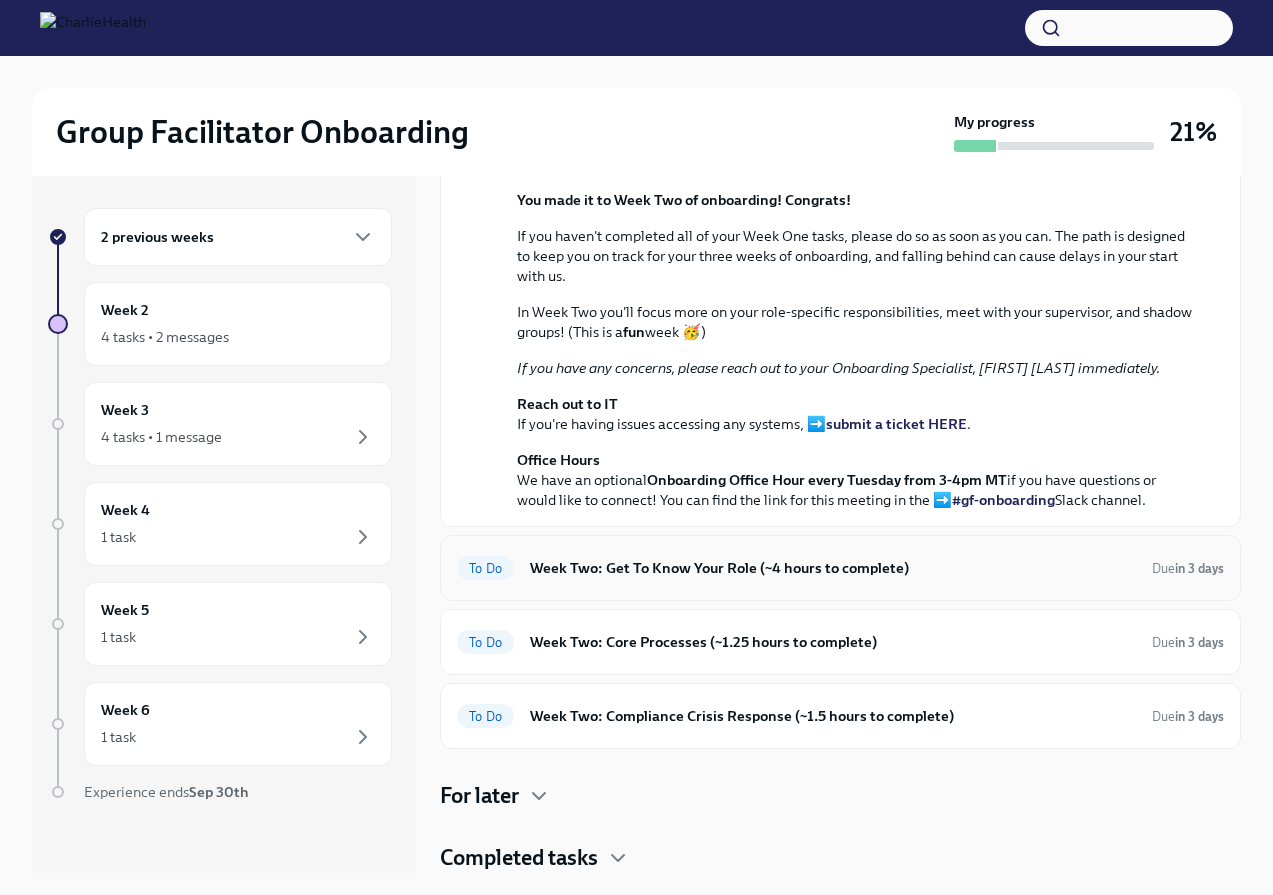 click on "To Do Week Two: Get To Know Your Role (~4 hours to complete) Due  in 3 days" at bounding box center (840, 568) 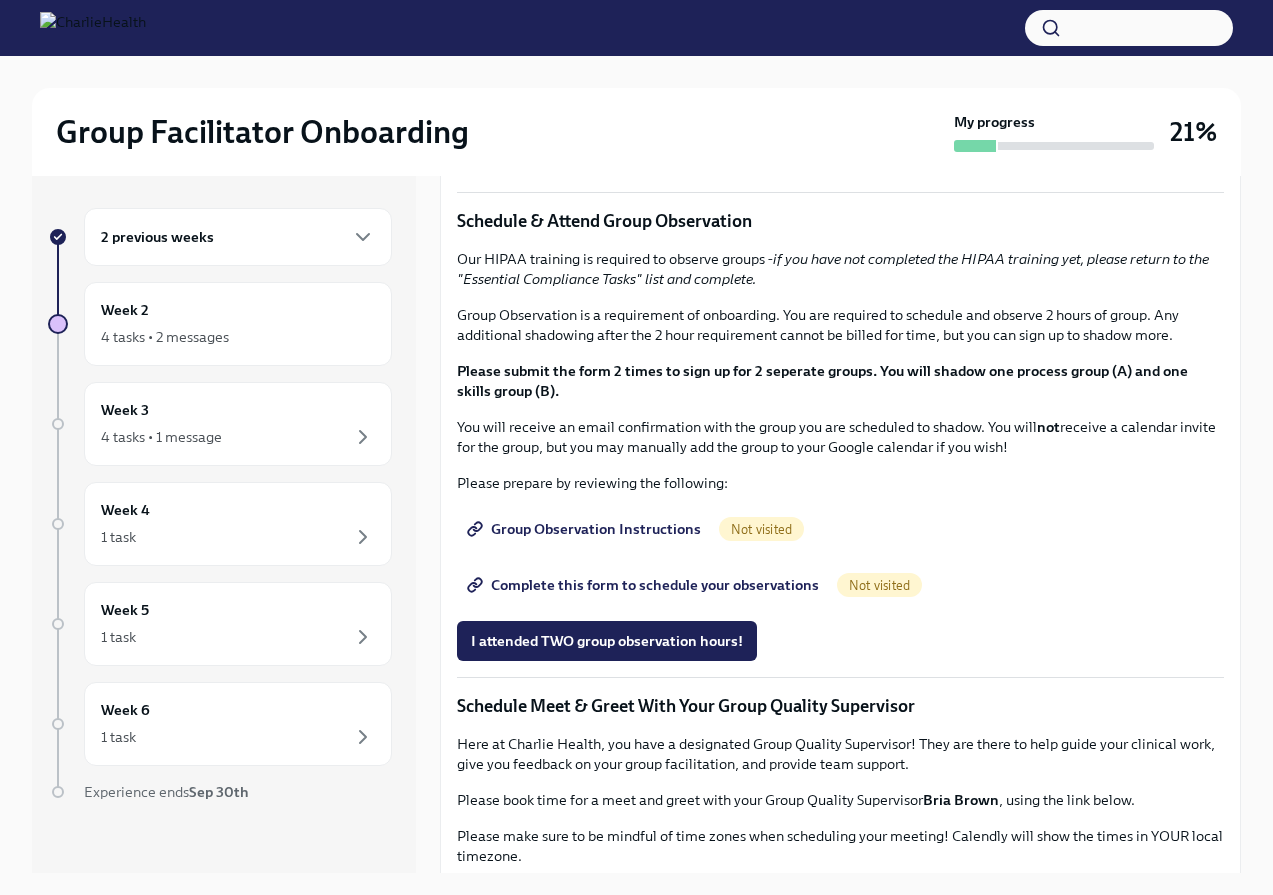 scroll, scrollTop: 889, scrollLeft: 0, axis: vertical 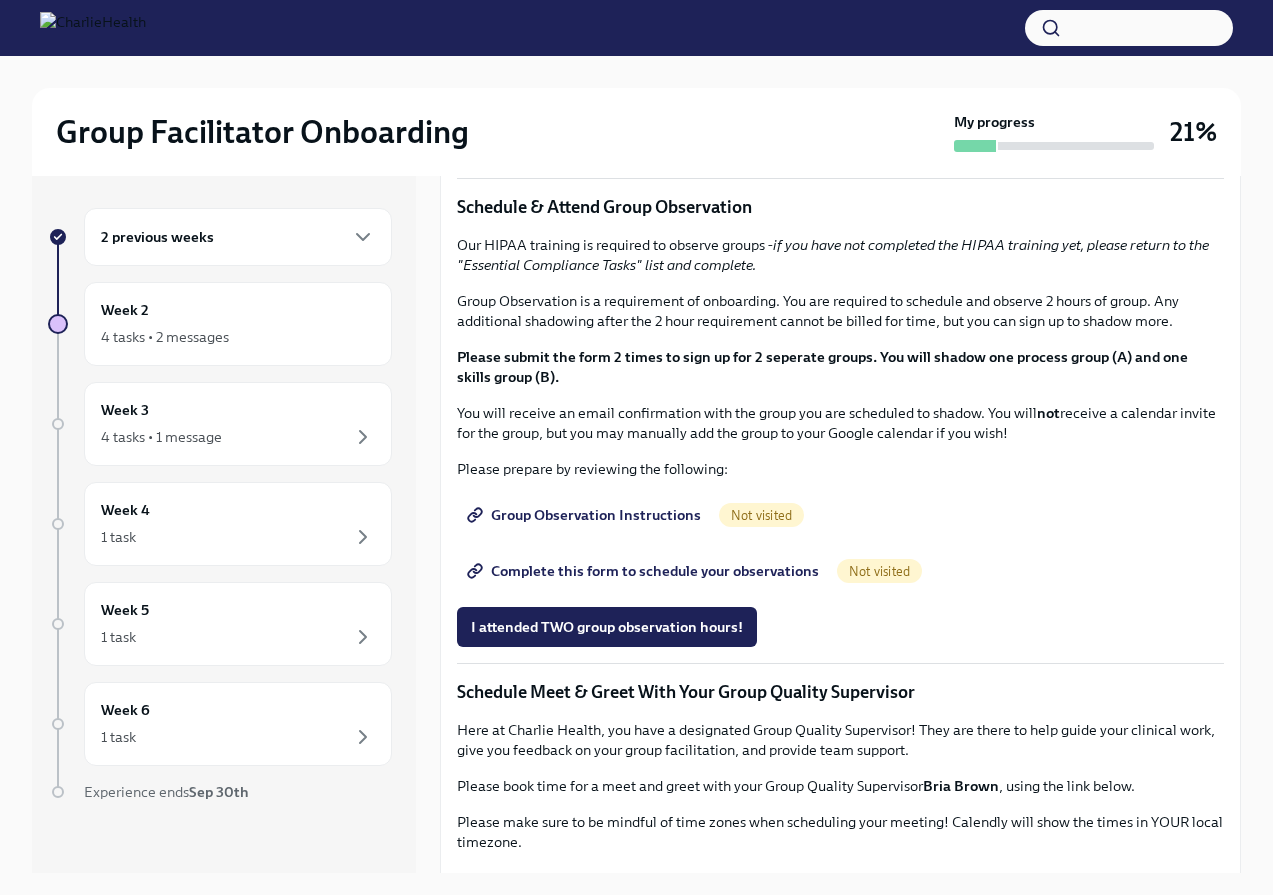 click on "Click here to access your Docebo!" at bounding box center (586, 60) 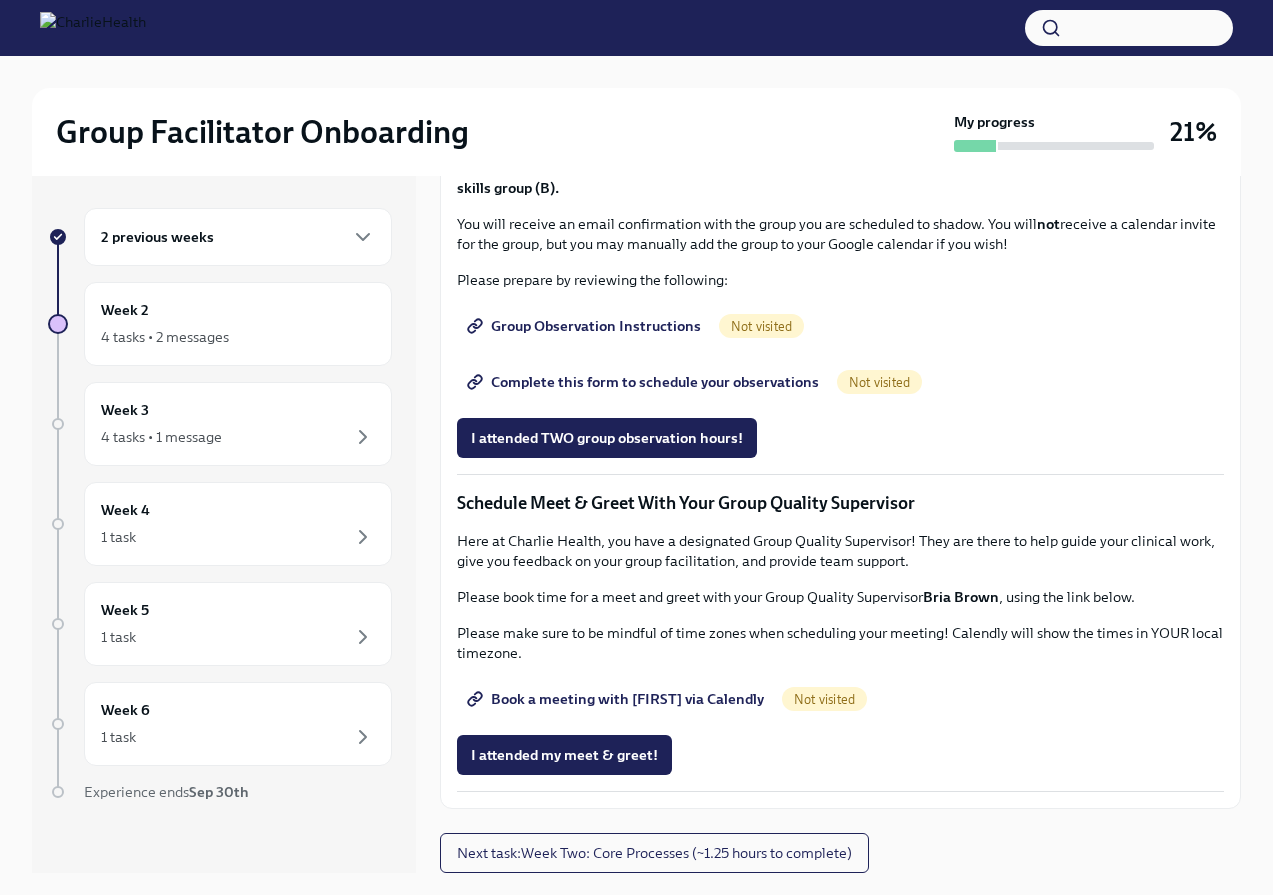scroll, scrollTop: 1512, scrollLeft: 0, axis: vertical 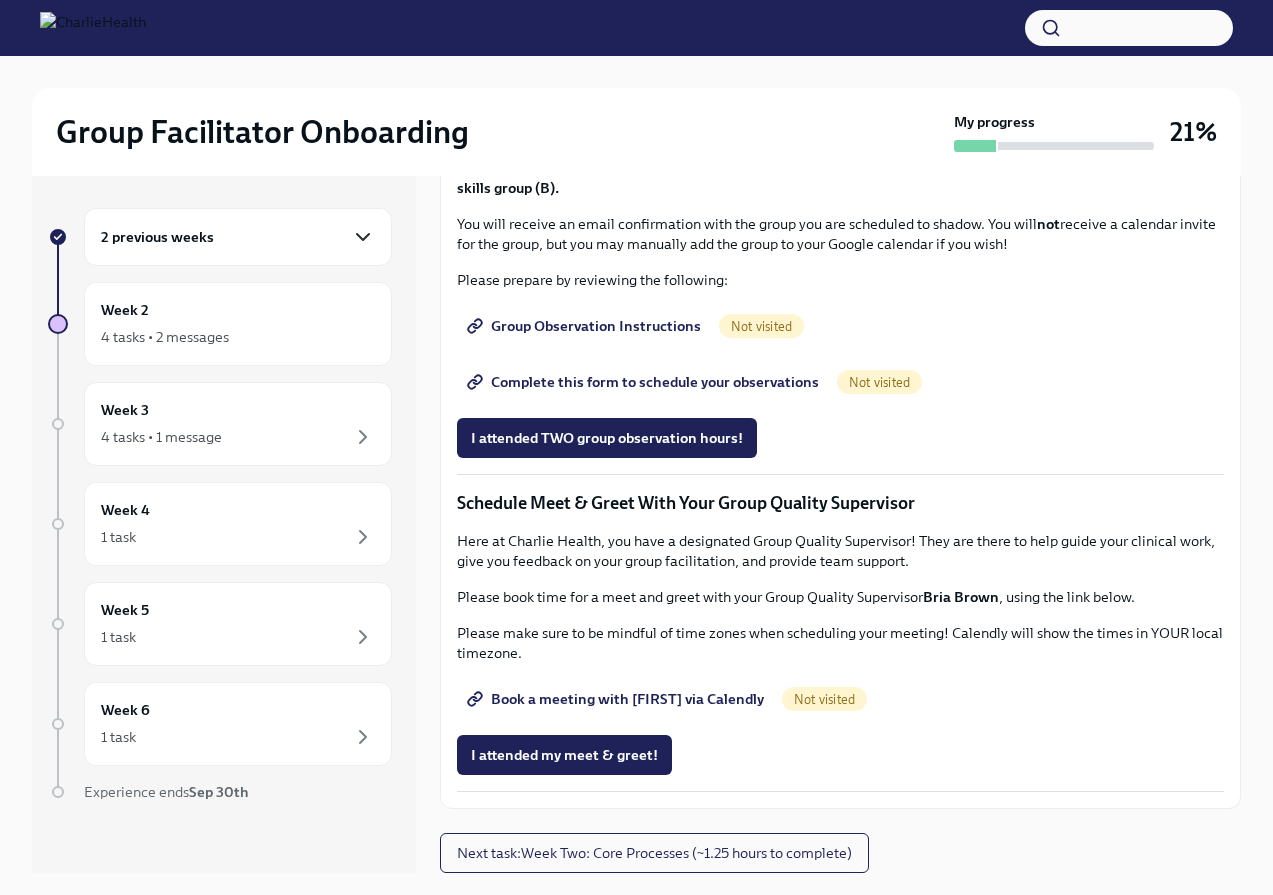click 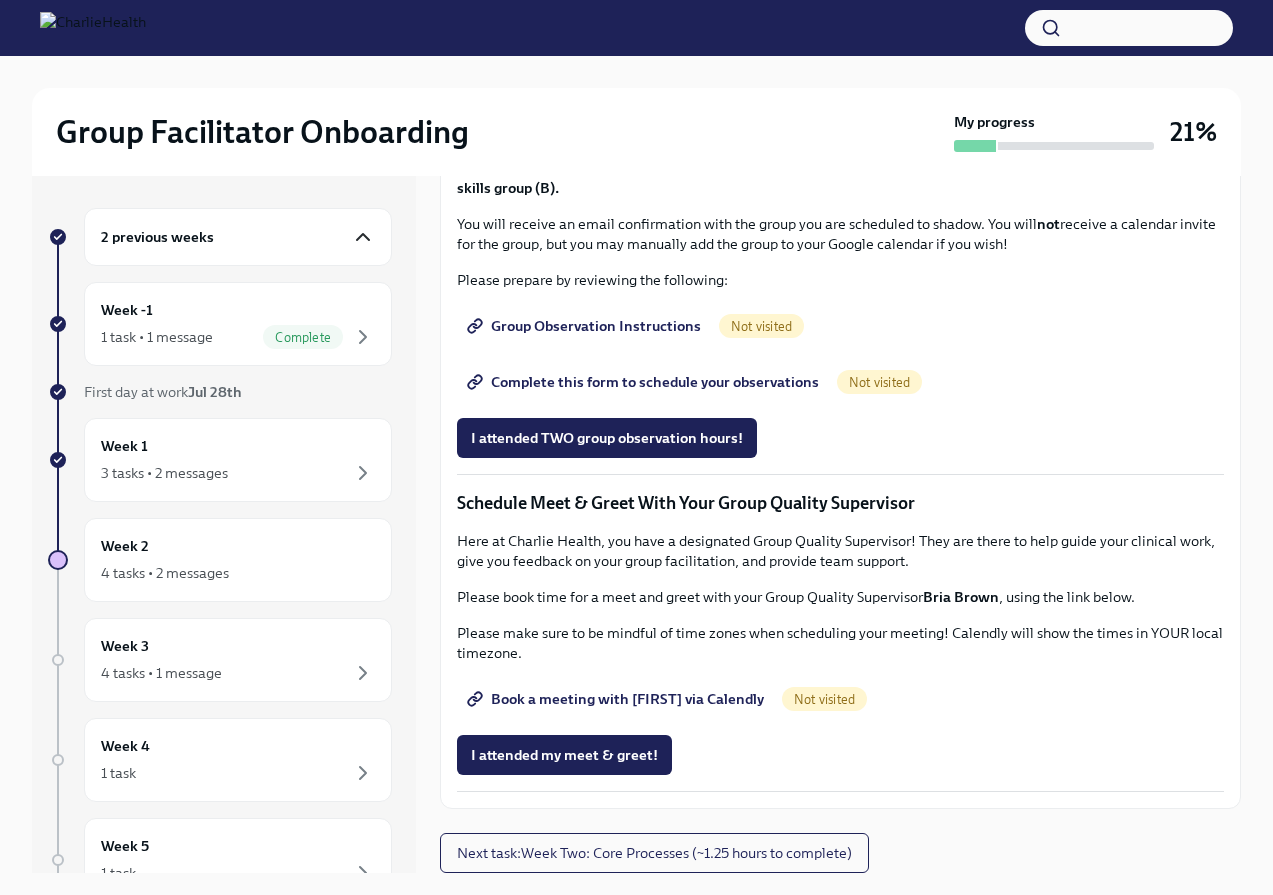 scroll, scrollTop: 1350, scrollLeft: 0, axis: vertical 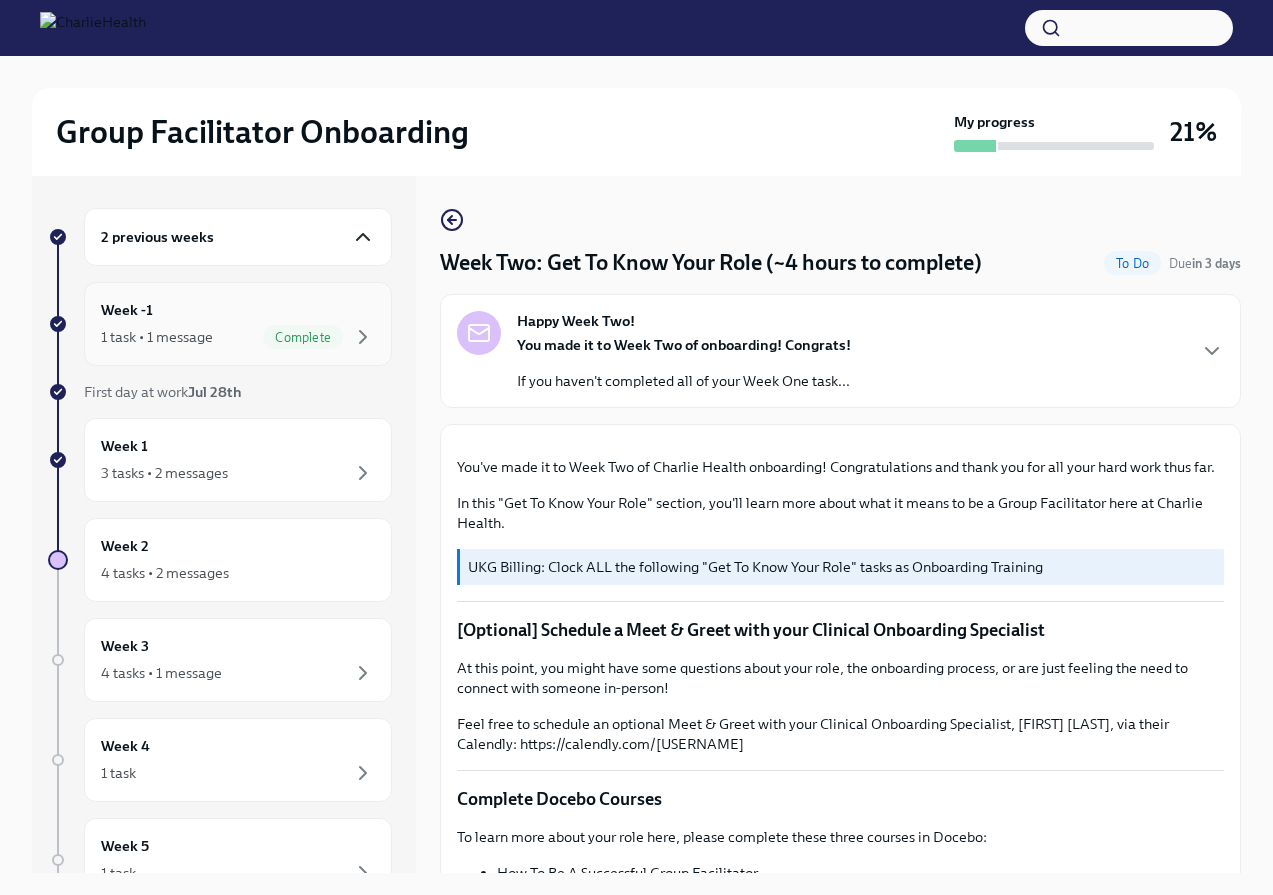 click on "Week -1 1 task • 1 message Complete" at bounding box center [238, 324] 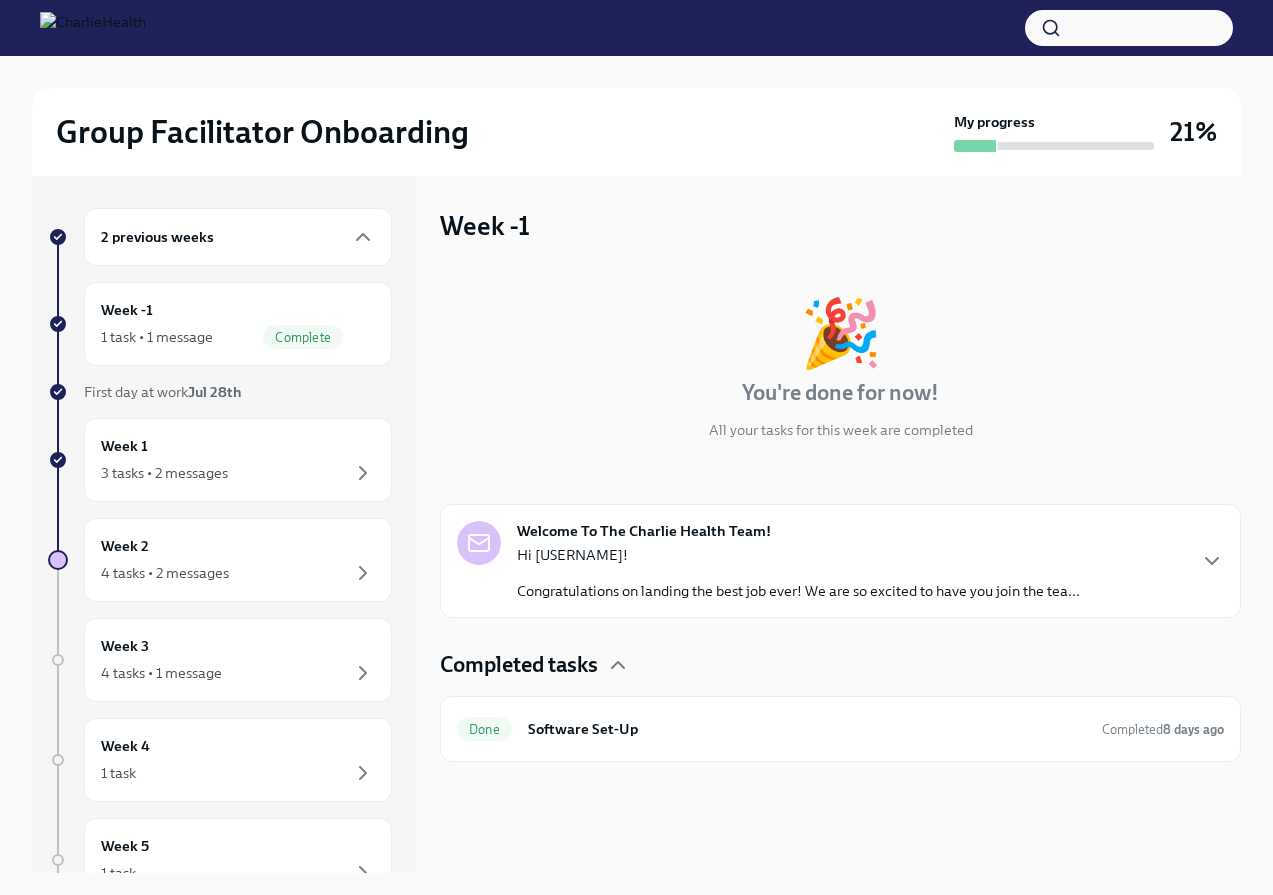 click on "Hi [USERNAME]!
Congratulations on landing the best job ever! We are so excited to have you join the tea..." at bounding box center (798, 573) 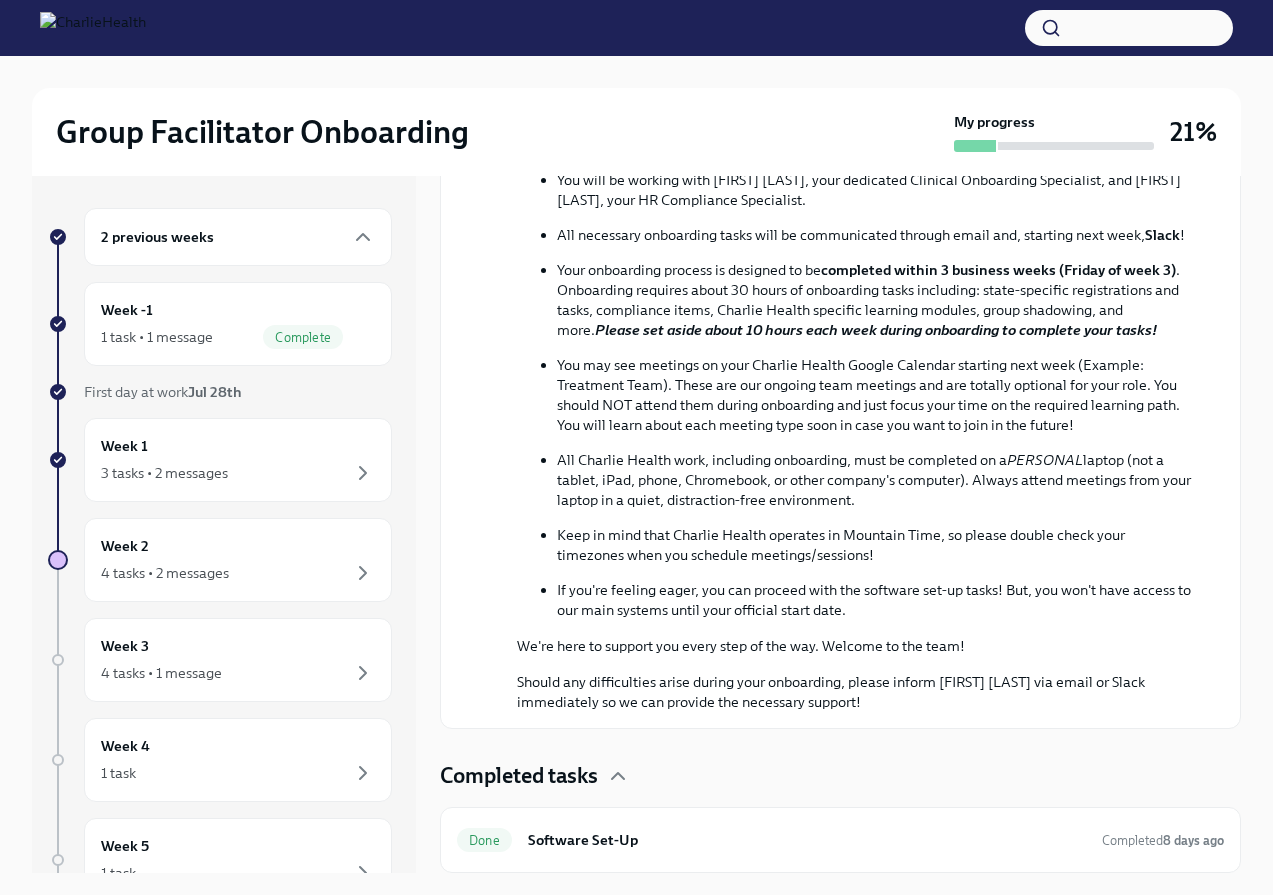 scroll, scrollTop: 915, scrollLeft: 0, axis: vertical 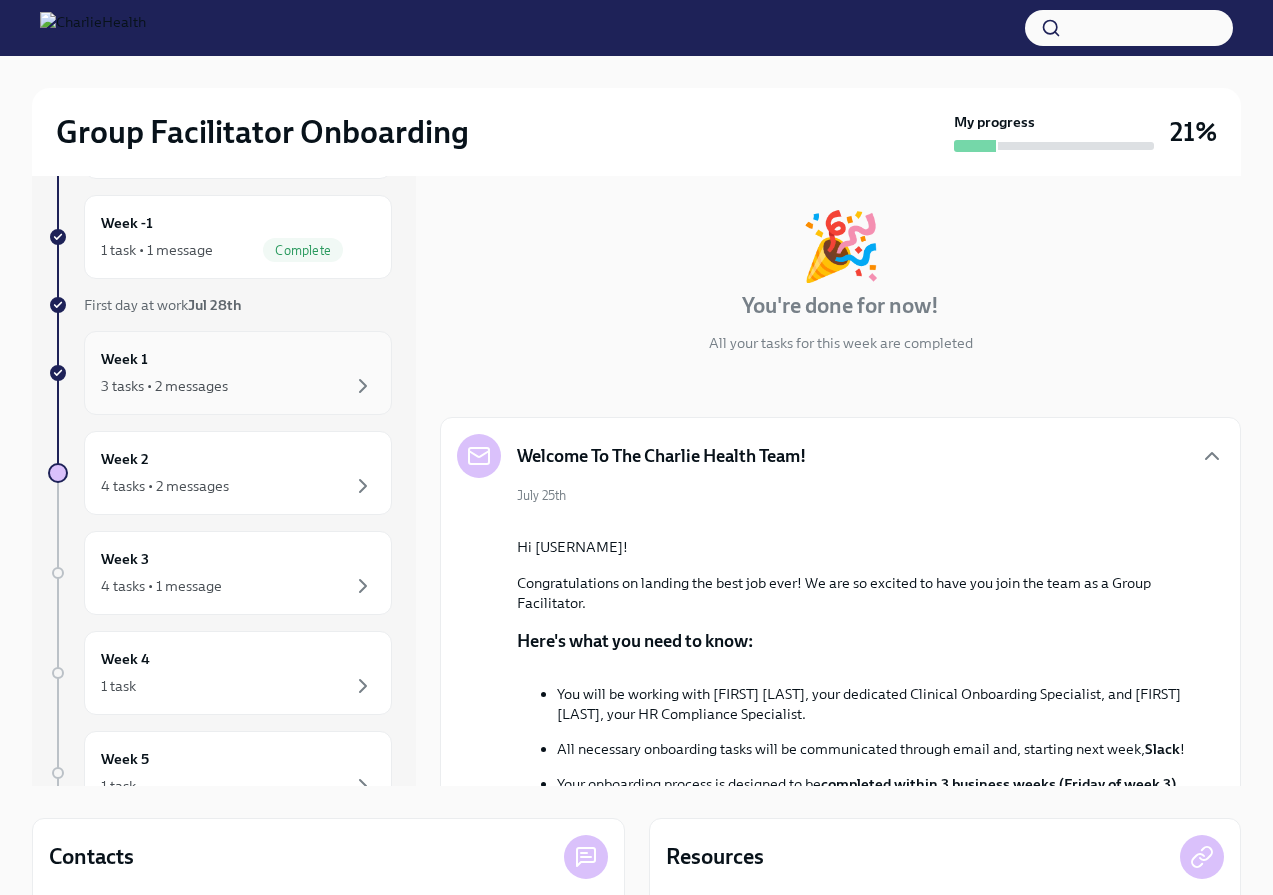 click on "3 tasks • 2 messages" at bounding box center [164, 386] 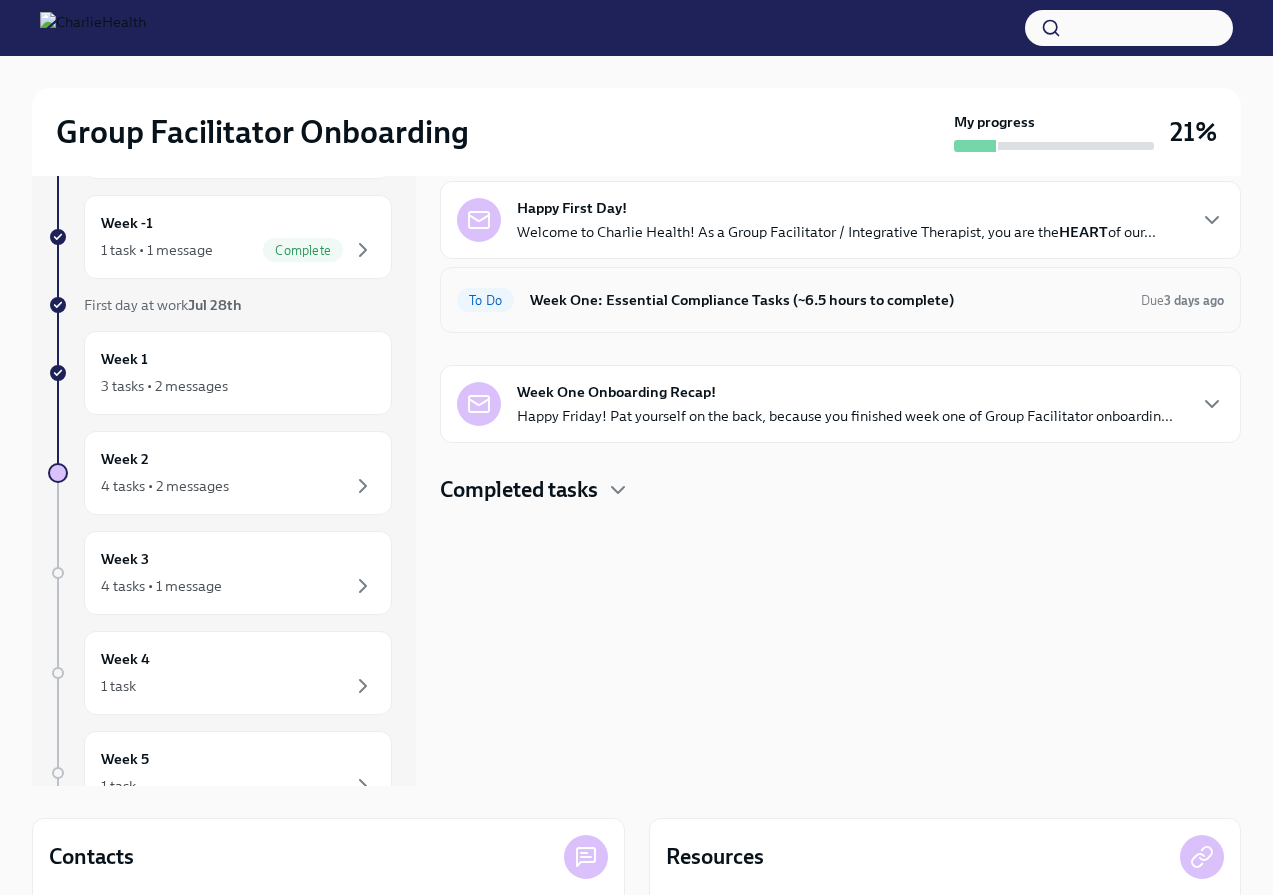 click on "Week One: Essential Compliance Tasks (~6.5 hours to complete)" at bounding box center (827, 300) 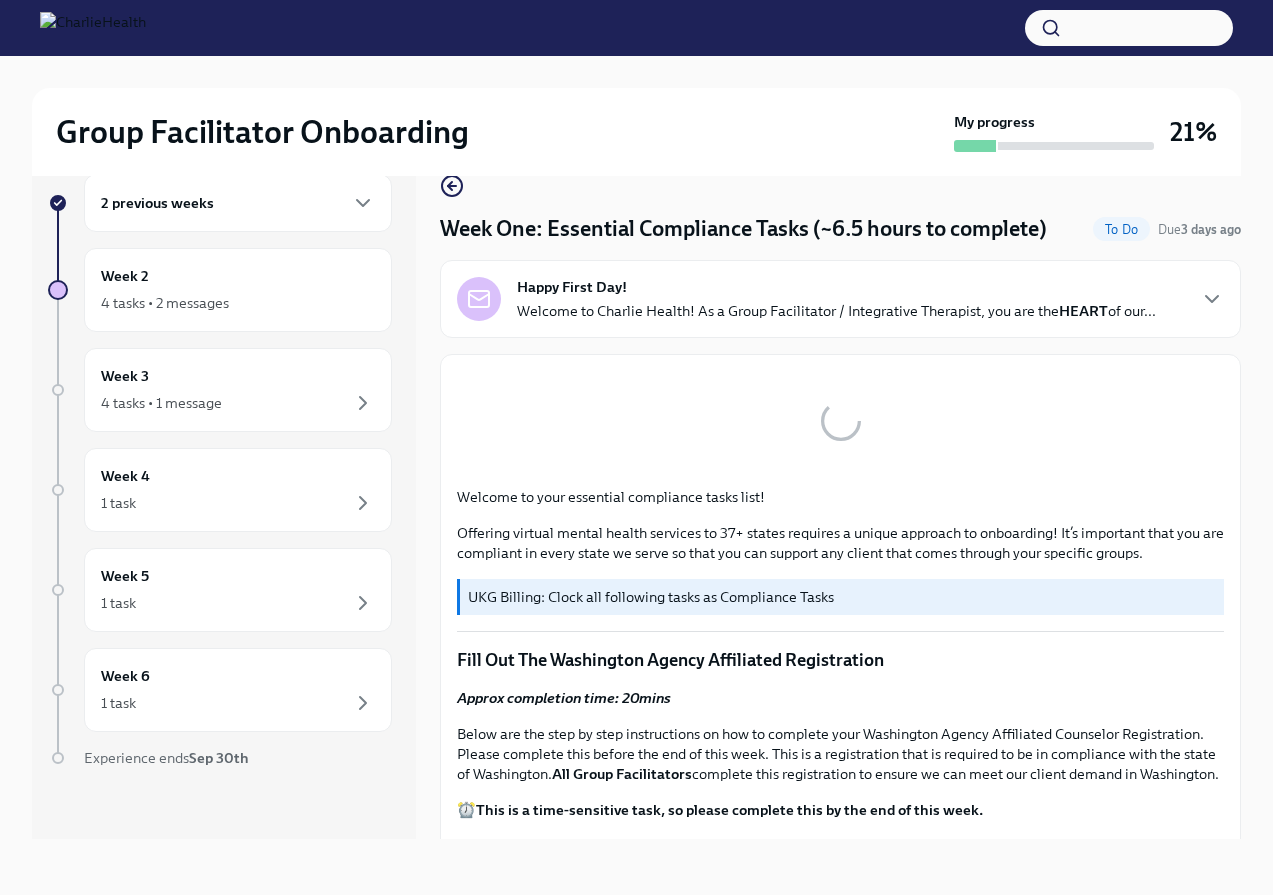 scroll, scrollTop: 36, scrollLeft: 0, axis: vertical 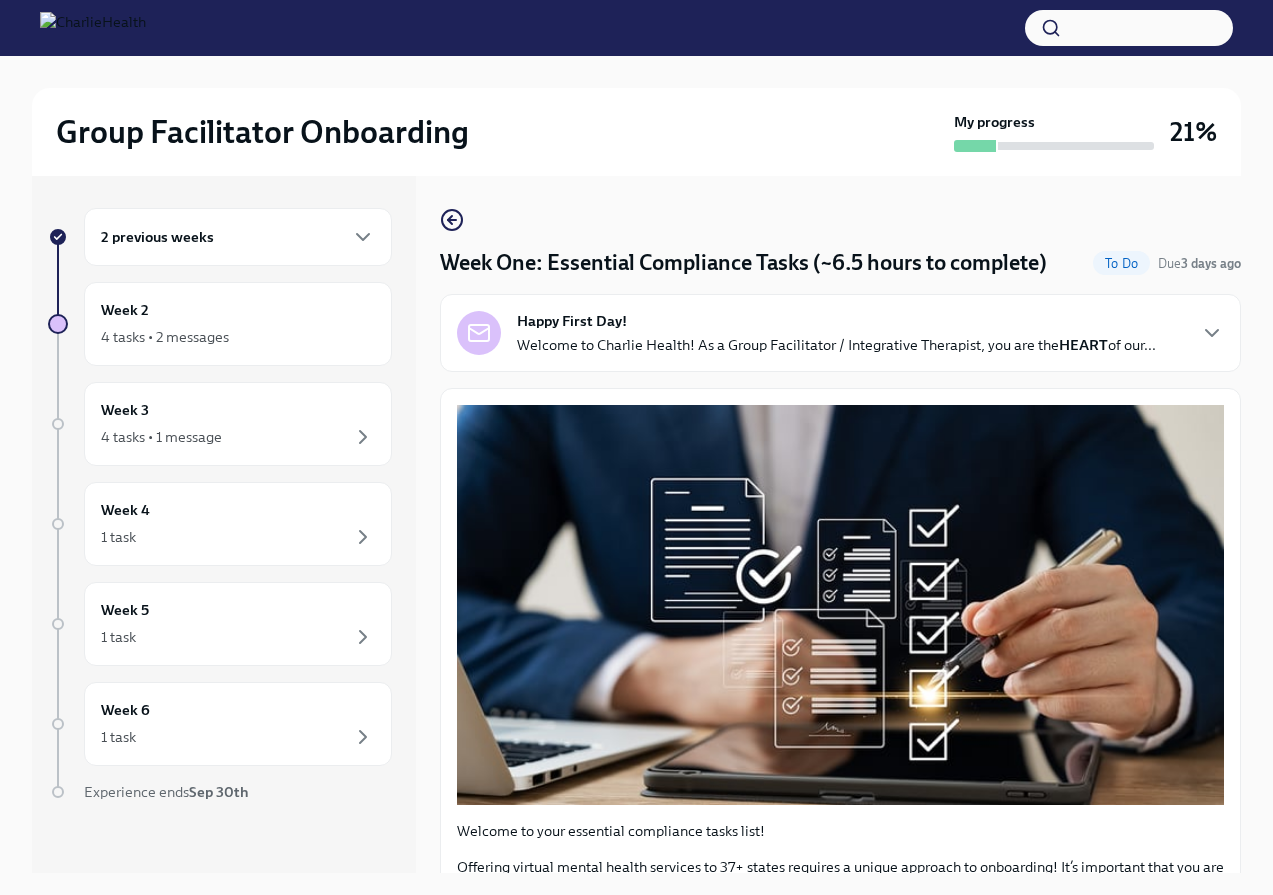 click on "Welcome to Charlie Health! As a Group Facilitator / Integrative Therapist, you are the  HEART  of our..." at bounding box center (836, 345) 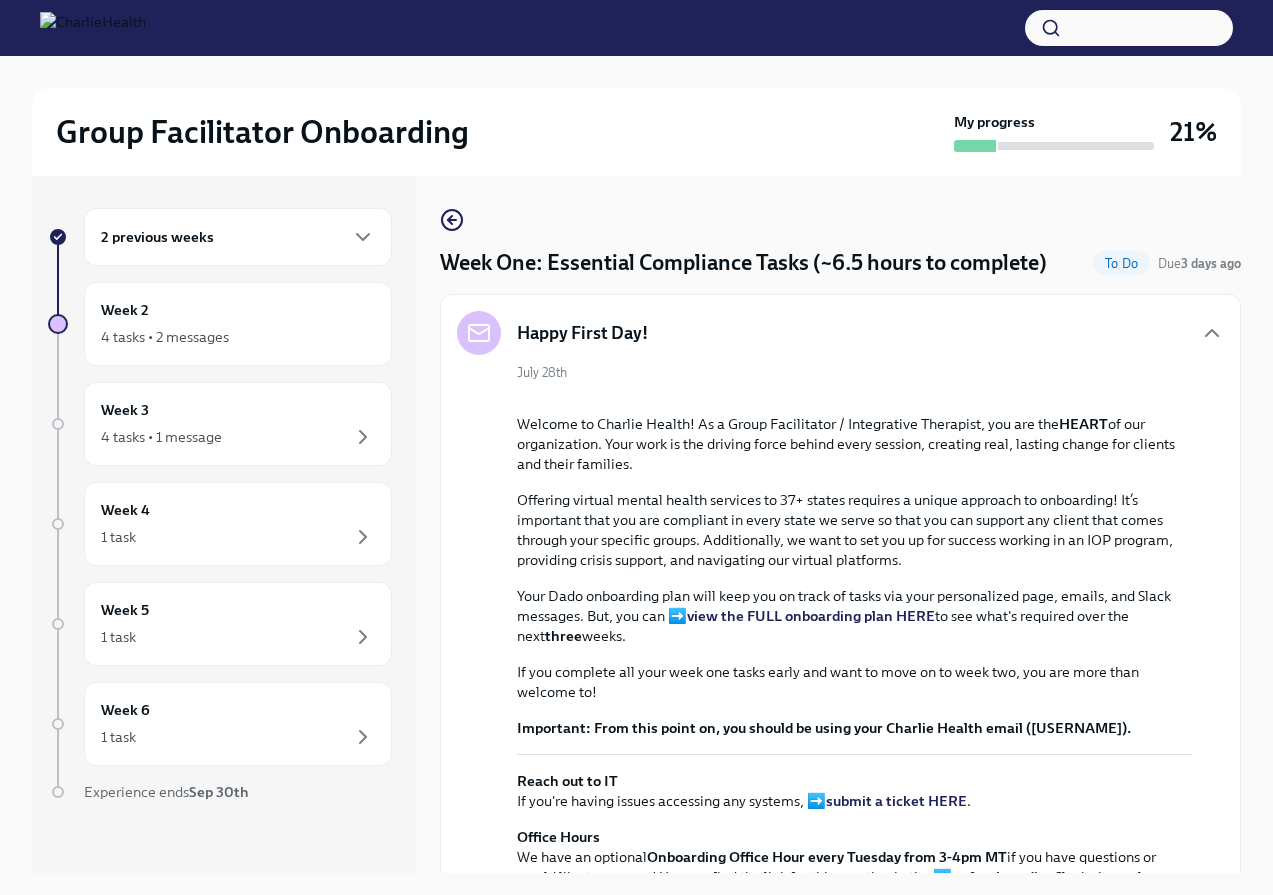 click on "Happy First Day!" at bounding box center (840, 333) 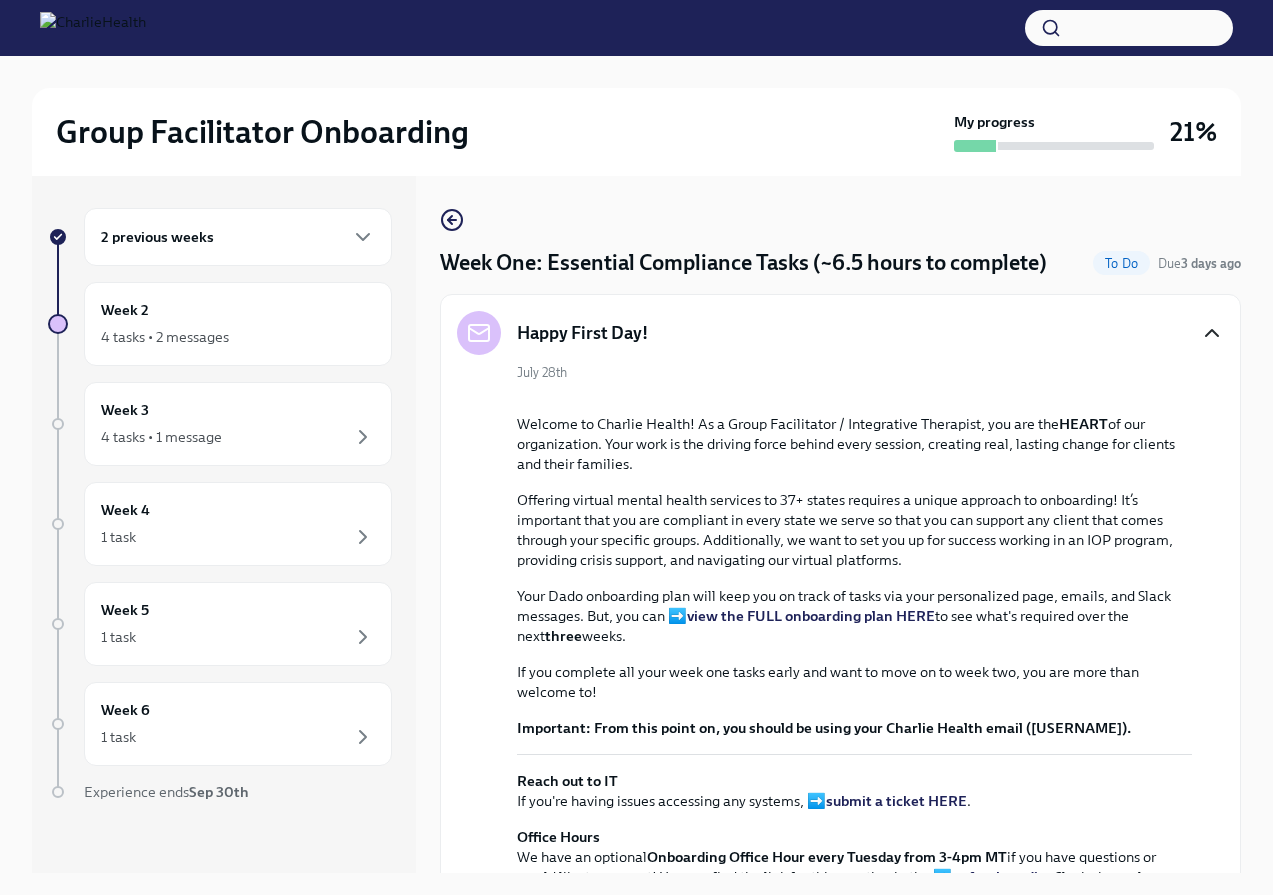 click 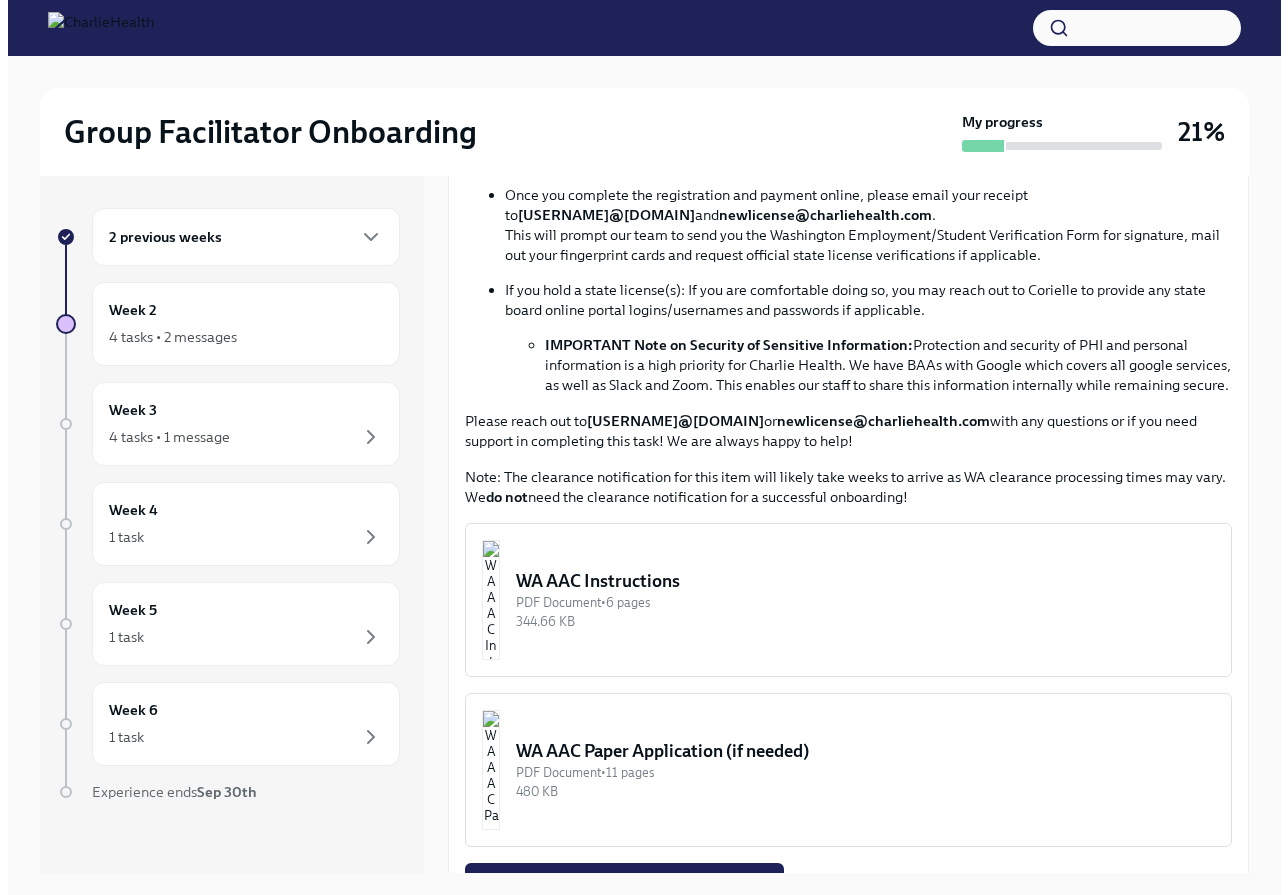 scroll, scrollTop: 1194, scrollLeft: 0, axis: vertical 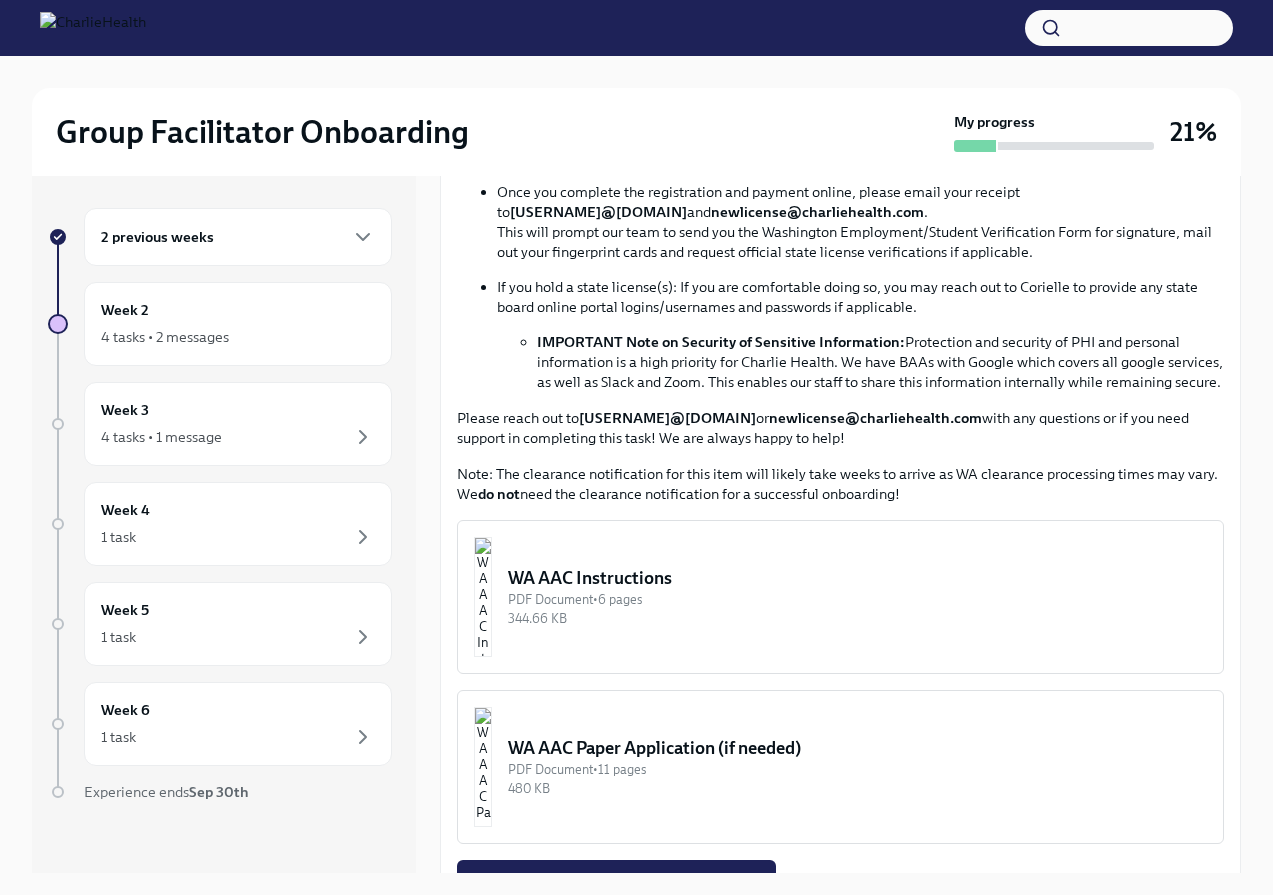 click on "WA AAC Instructions" at bounding box center [857, 578] 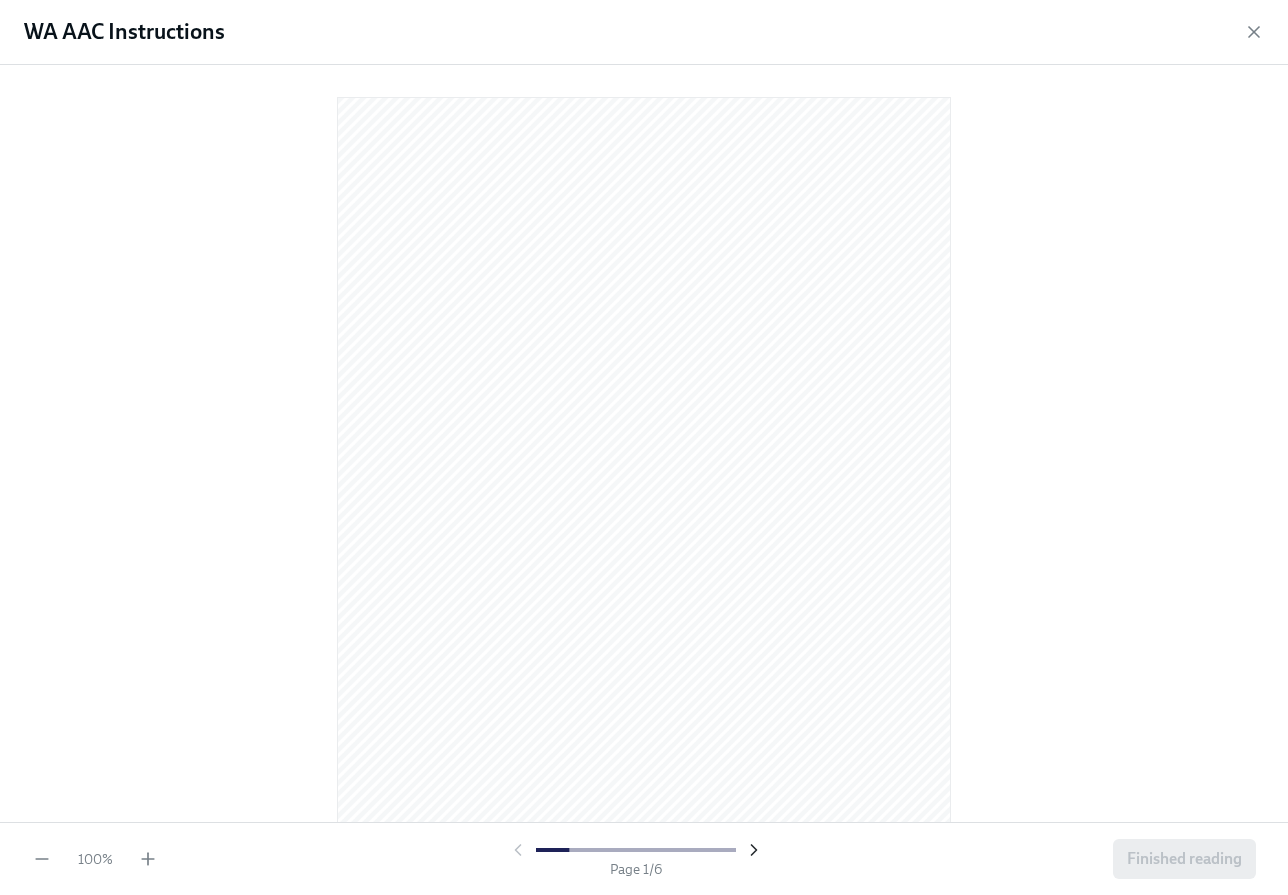 click 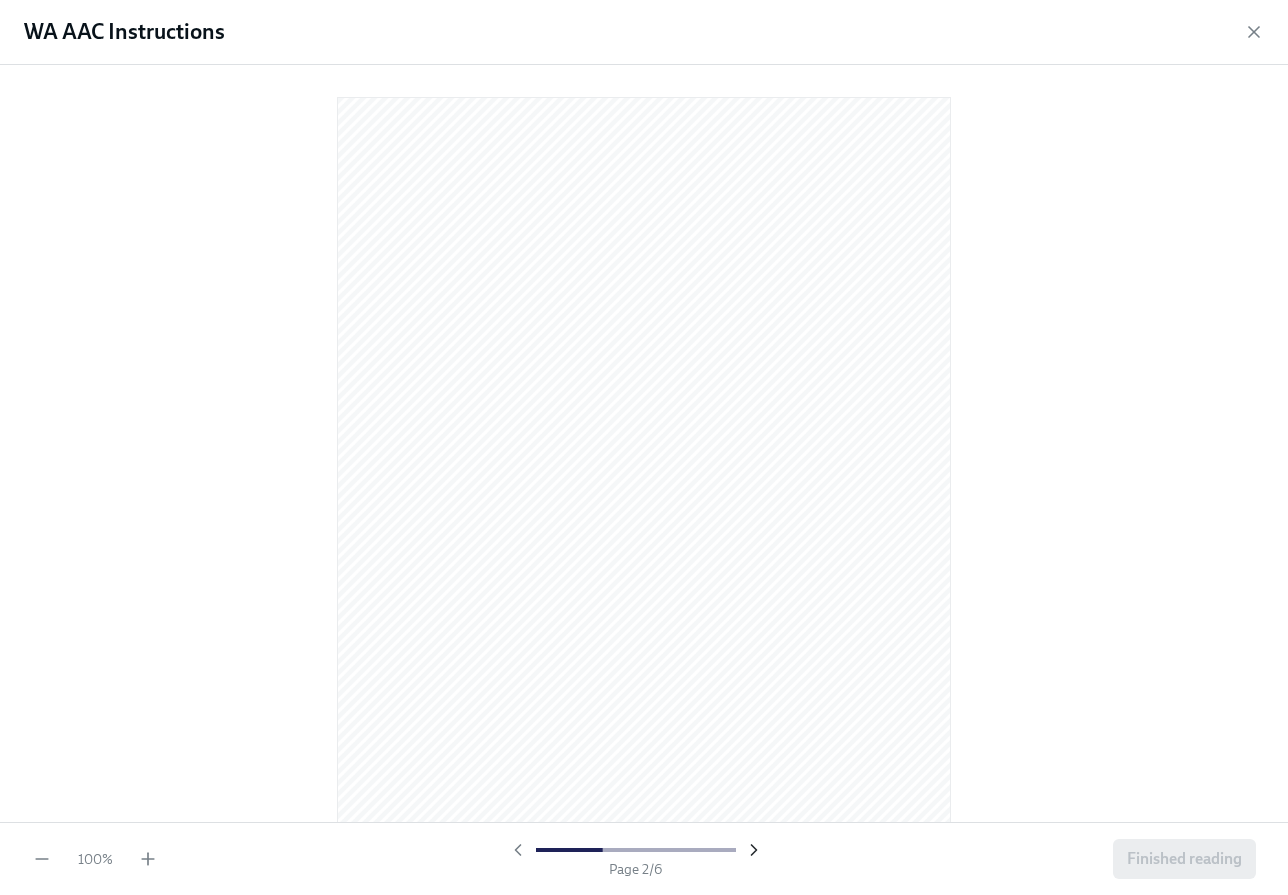 scroll, scrollTop: 16, scrollLeft: 0, axis: vertical 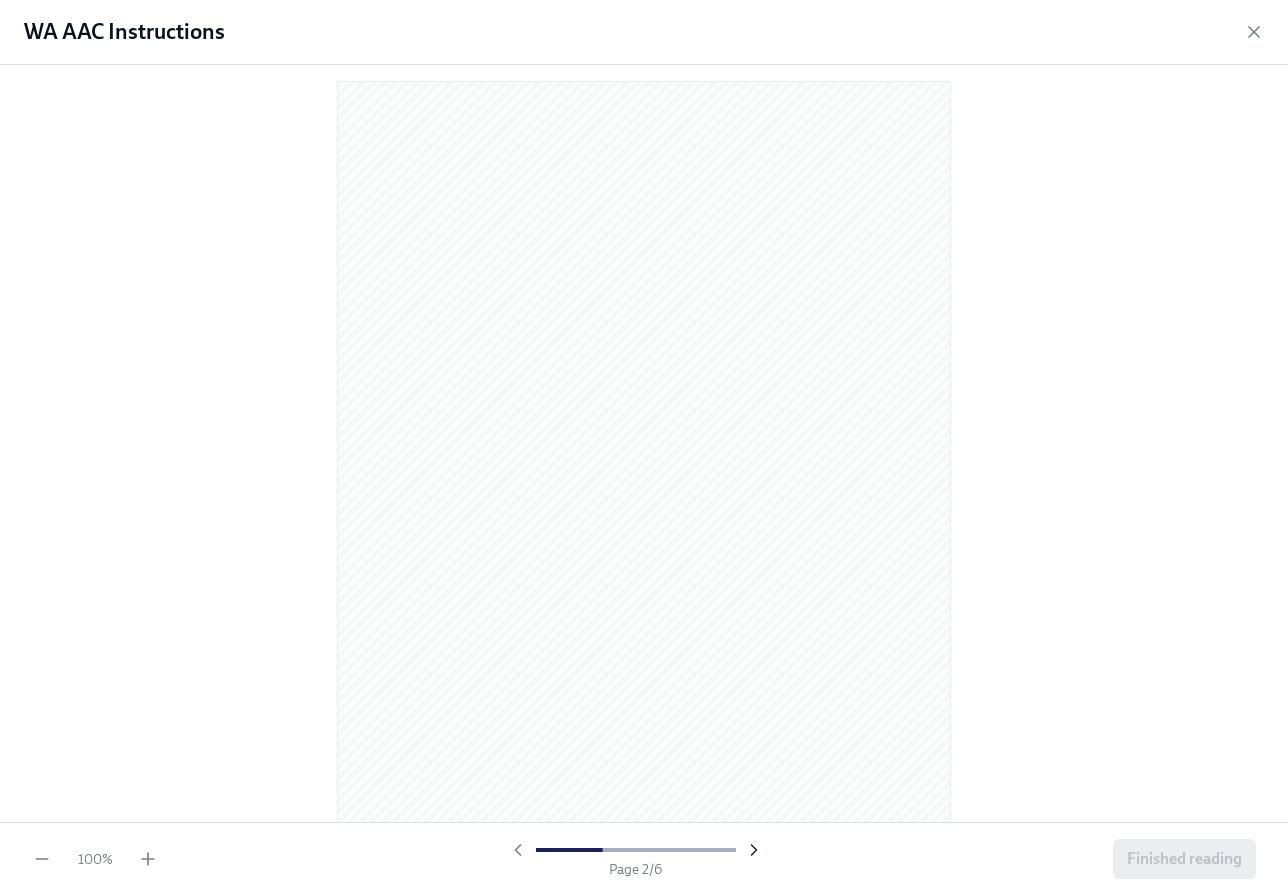 click 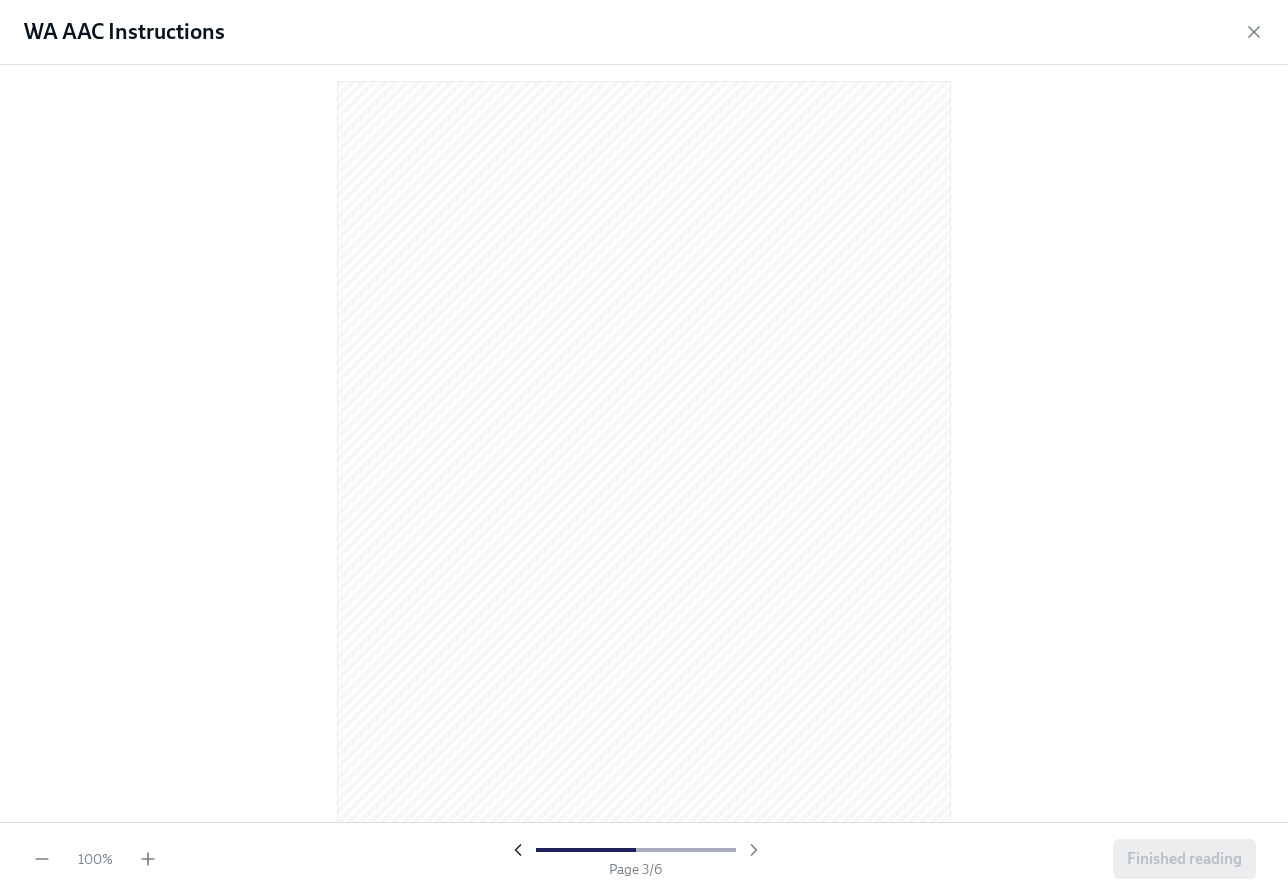 click 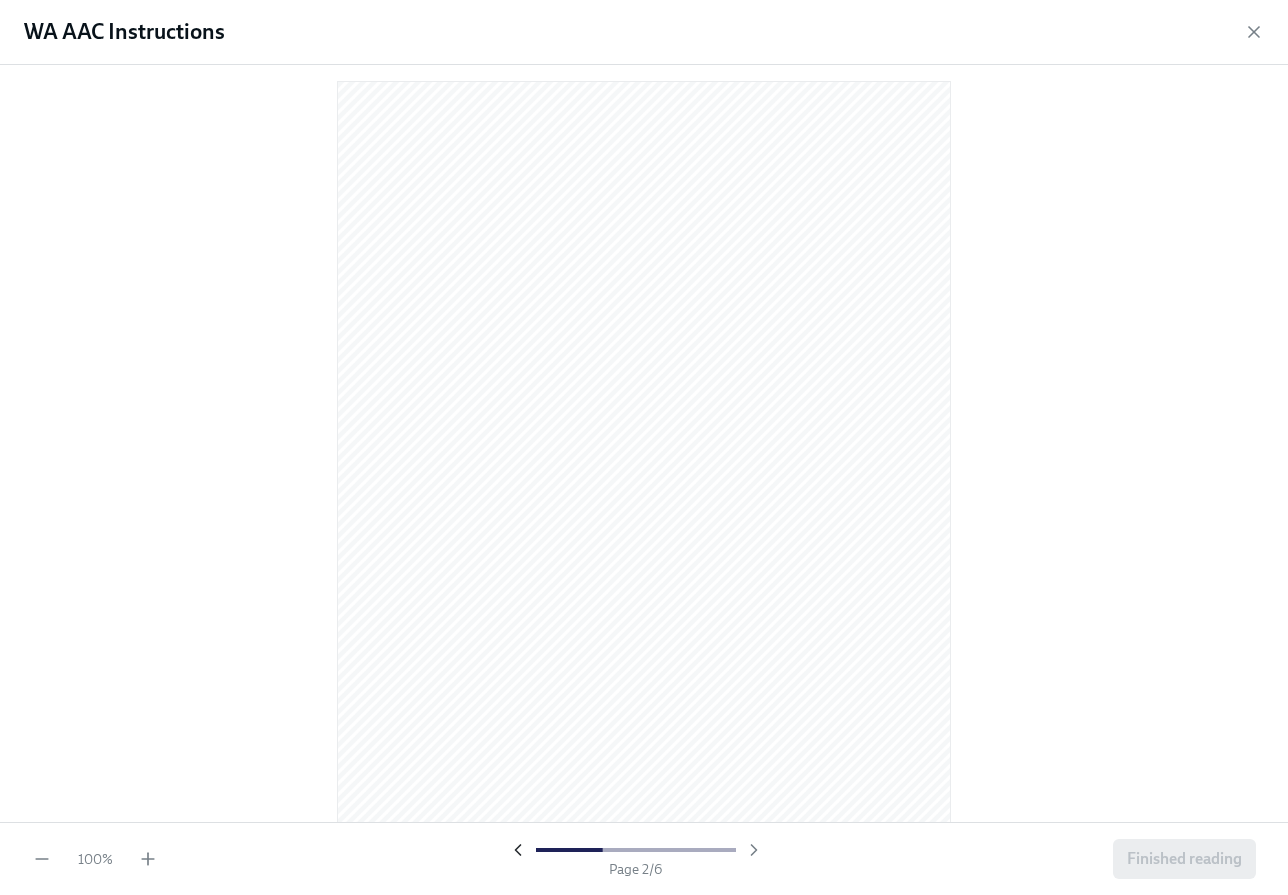 click 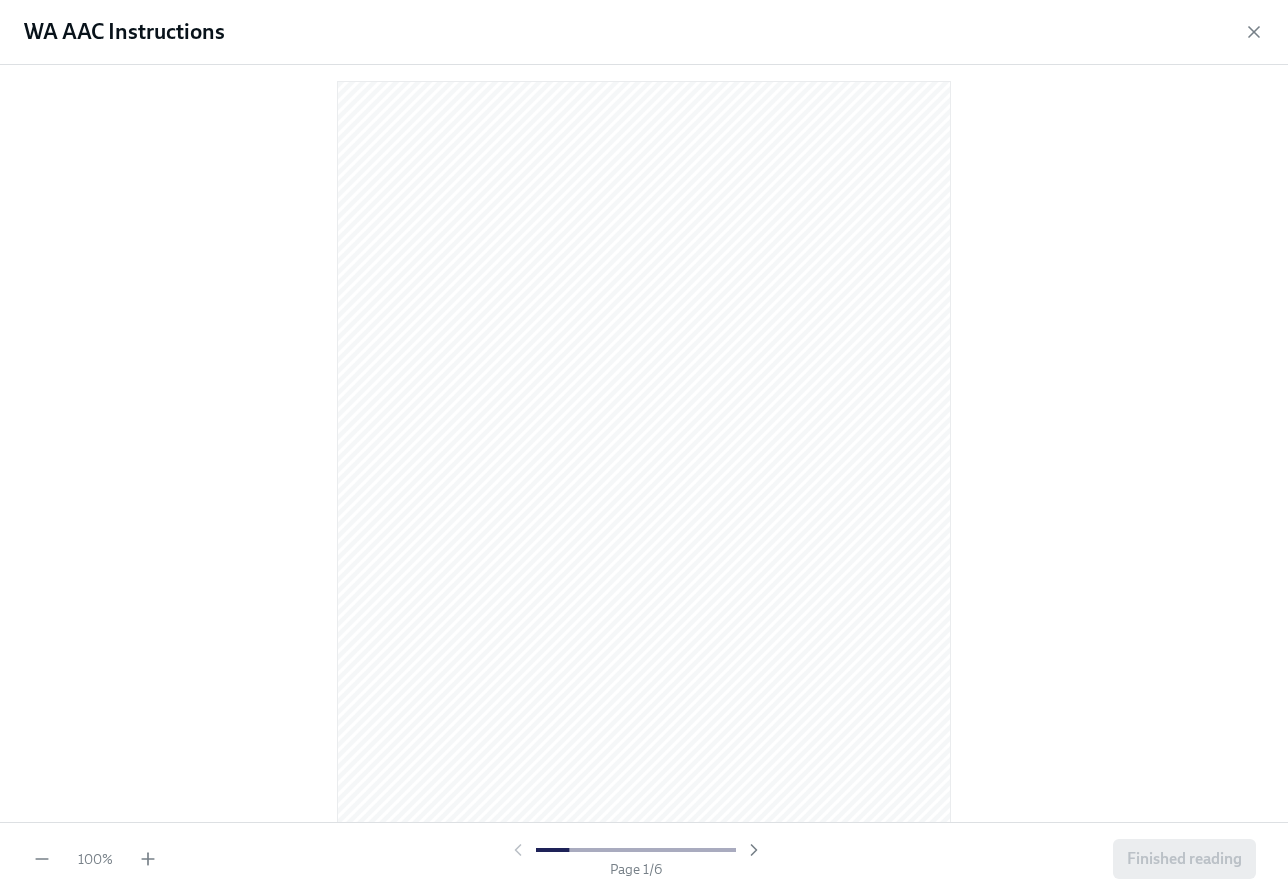 scroll, scrollTop: 826, scrollLeft: 0, axis: vertical 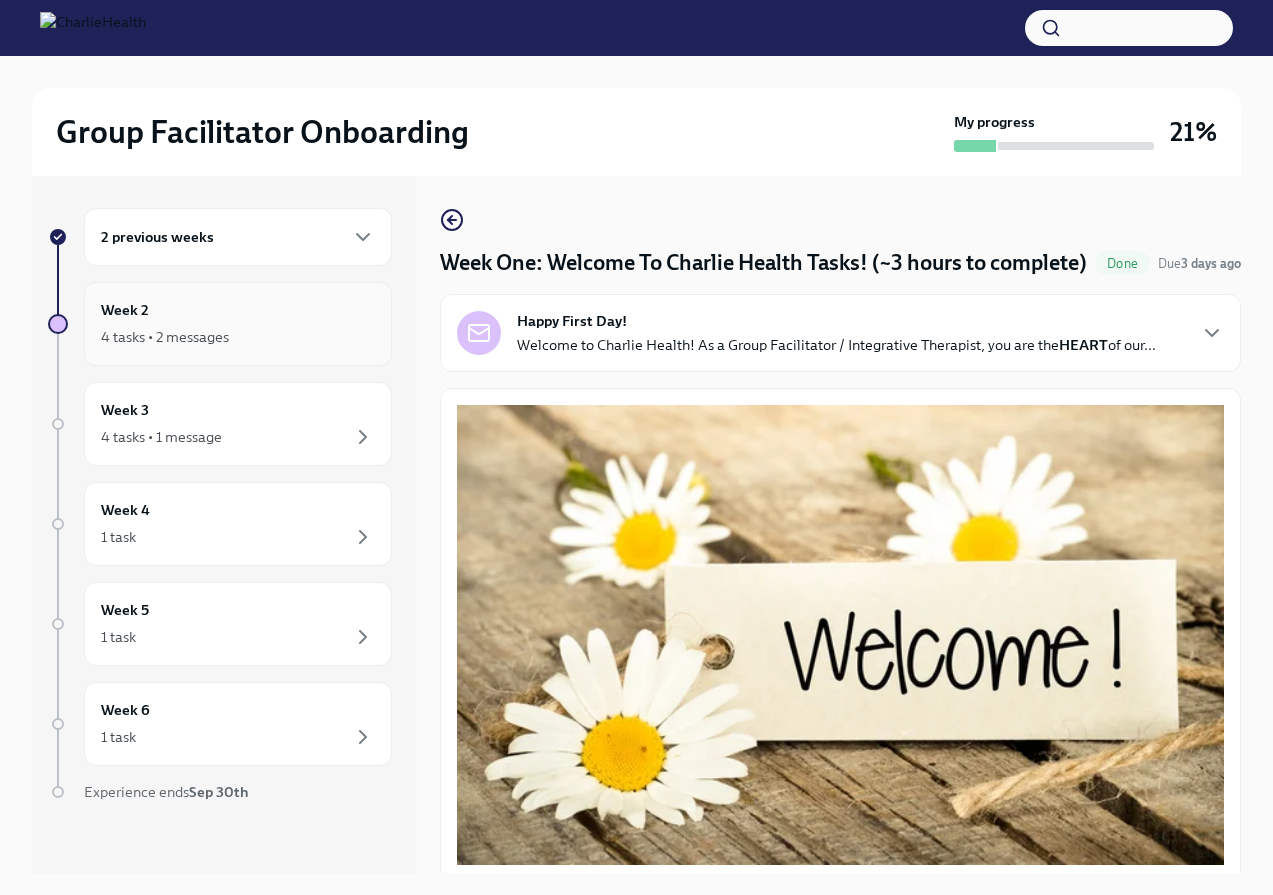 click on "Week 2 4 tasks • 2 messages" at bounding box center [238, 324] 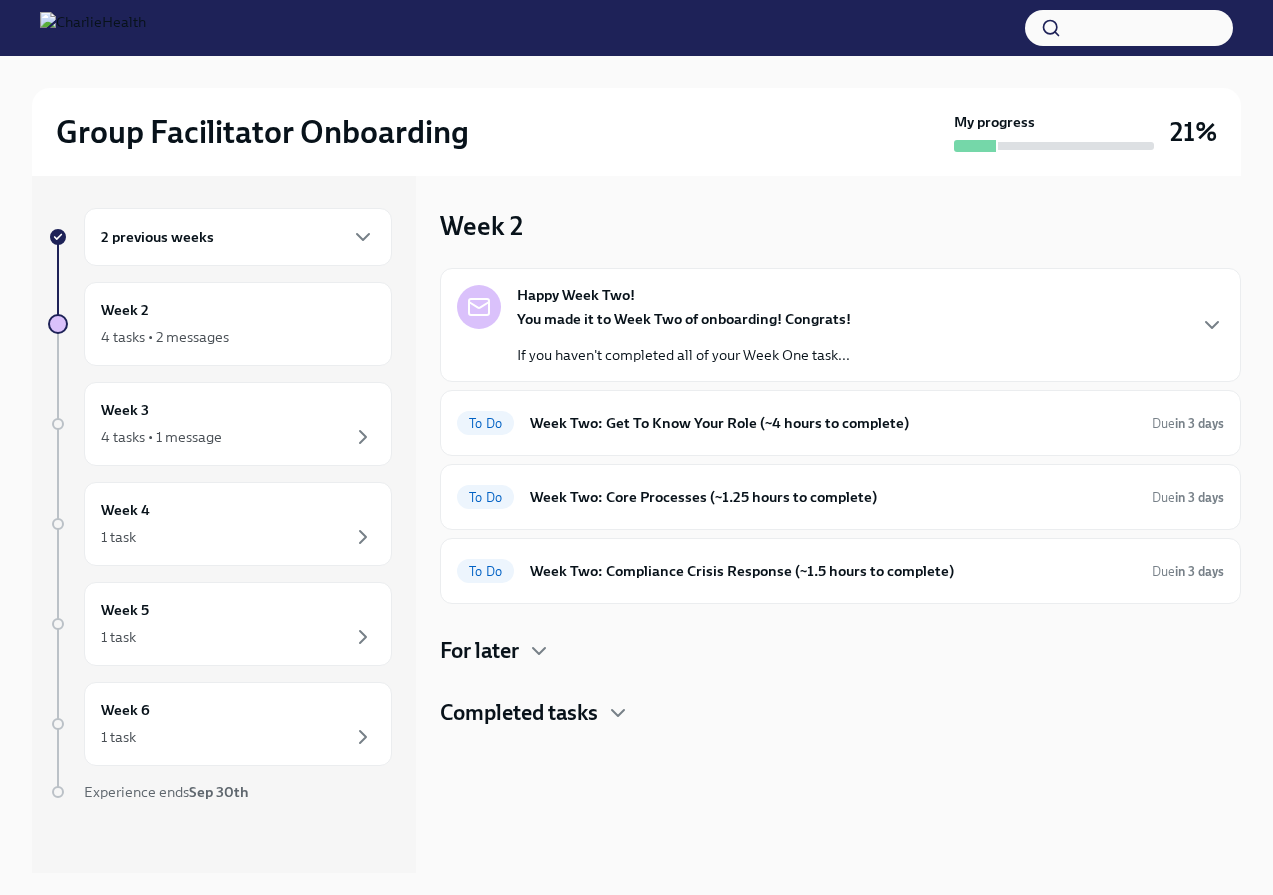click on "Happy Week Two!" at bounding box center (576, 295) 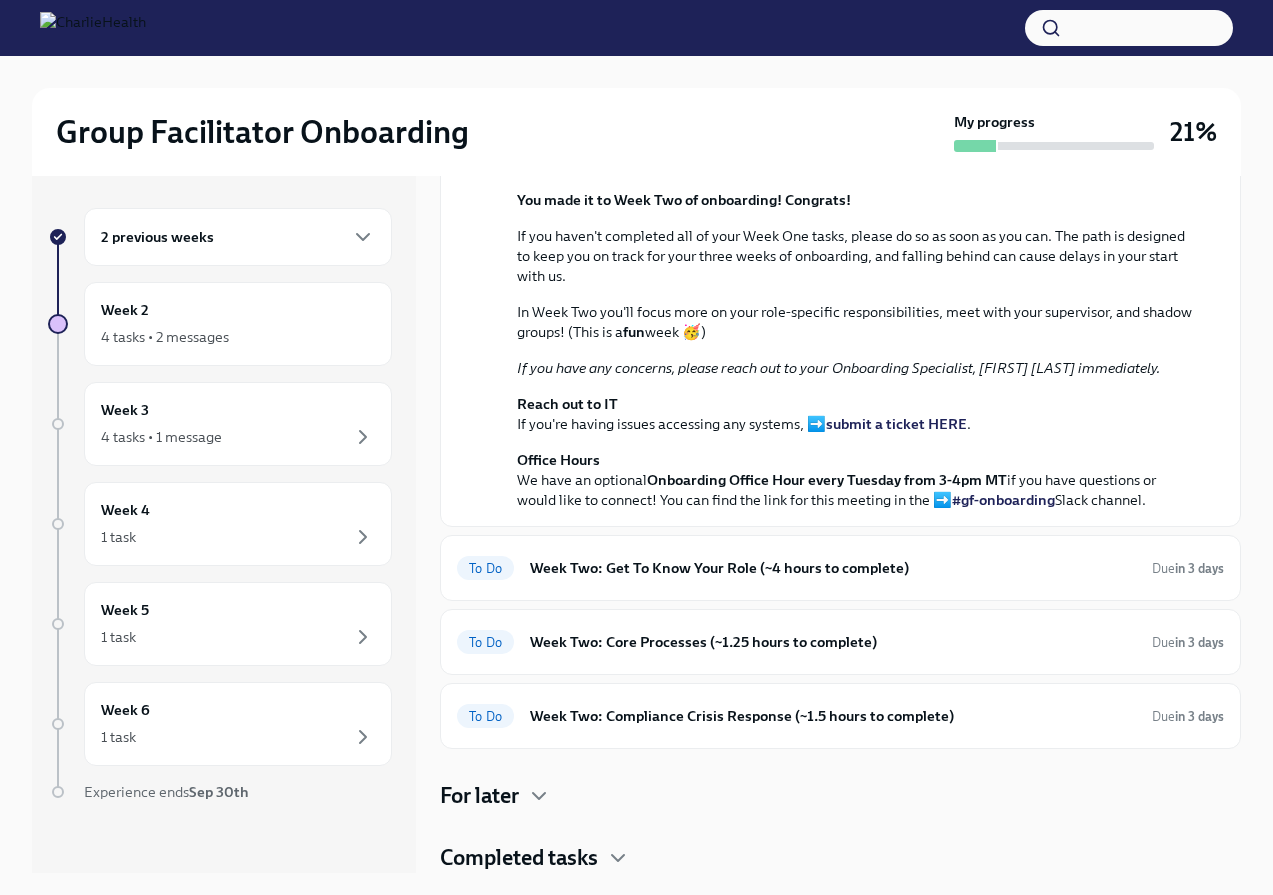 scroll, scrollTop: 564, scrollLeft: 0, axis: vertical 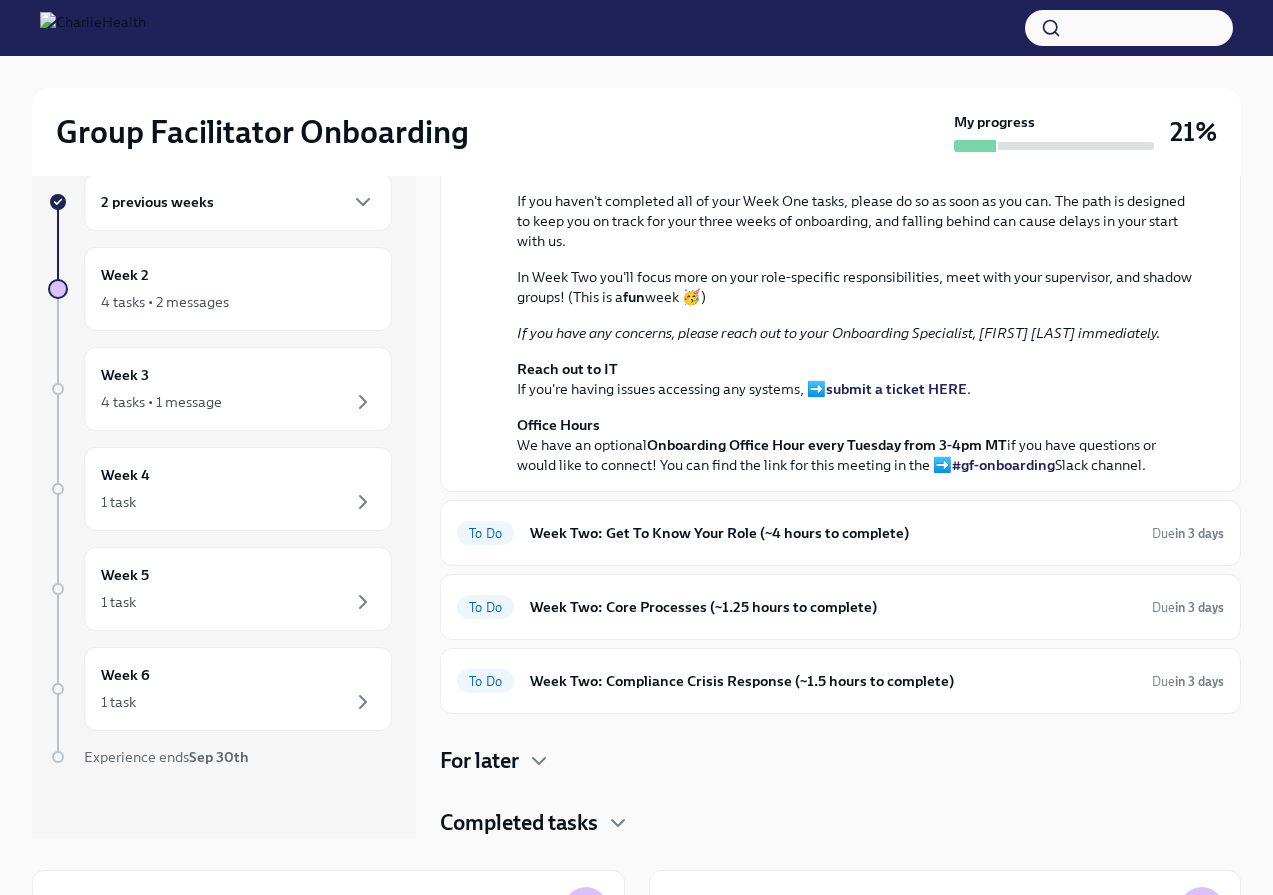 click on "Week Two: Get To Know Your Role (~4 hours to complete)" at bounding box center (833, 533) 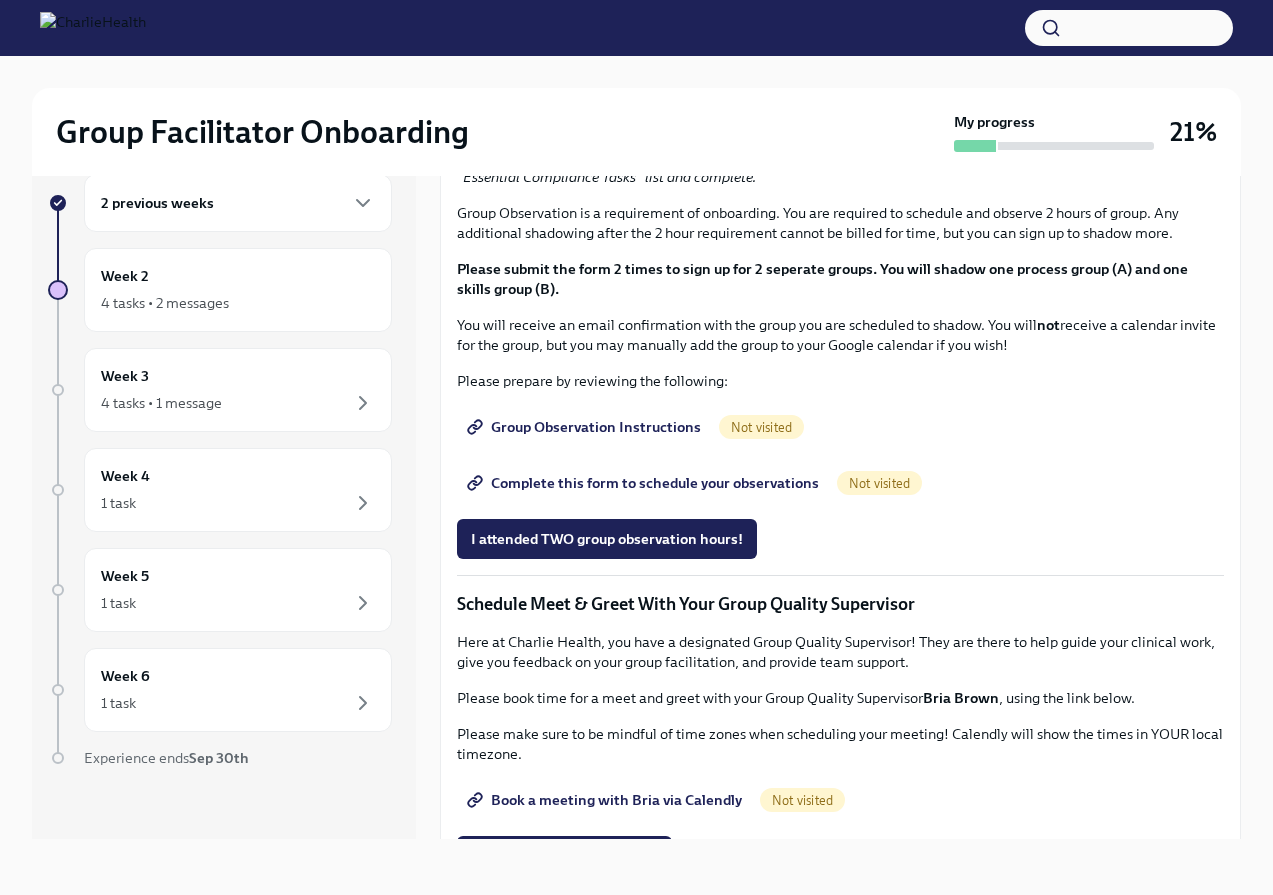 scroll, scrollTop: 906, scrollLeft: 0, axis: vertical 